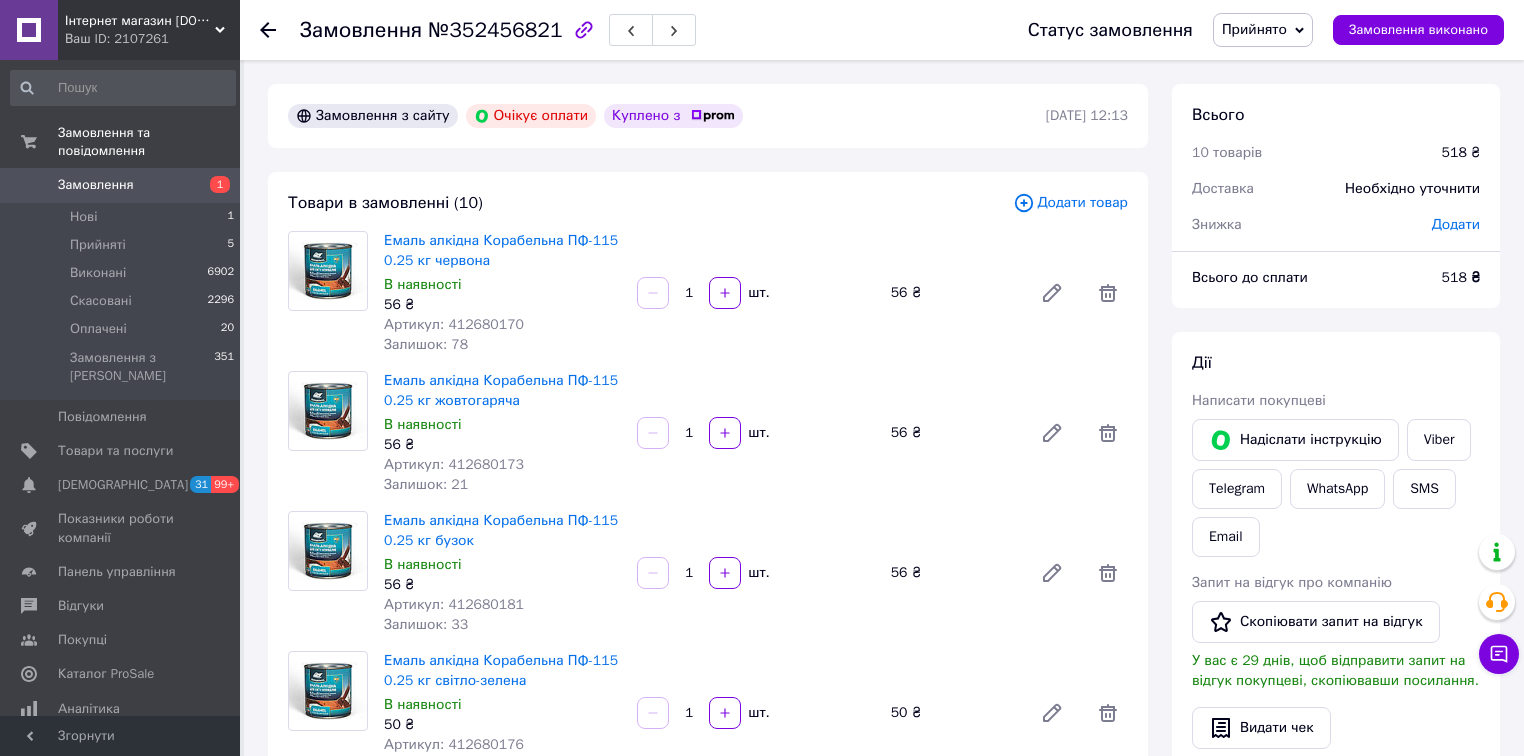 scroll, scrollTop: 0, scrollLeft: 0, axis: both 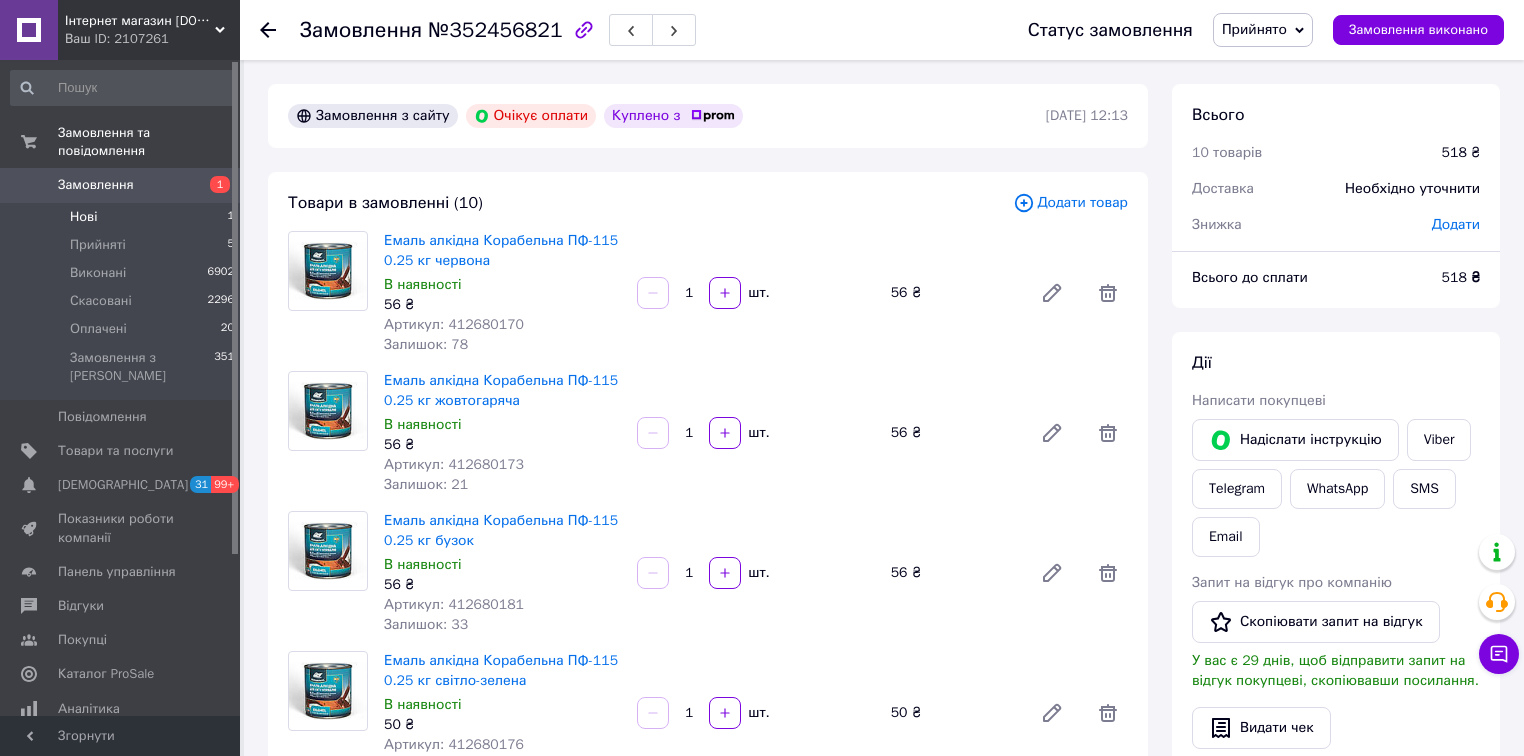 click on "Нові" at bounding box center (83, 217) 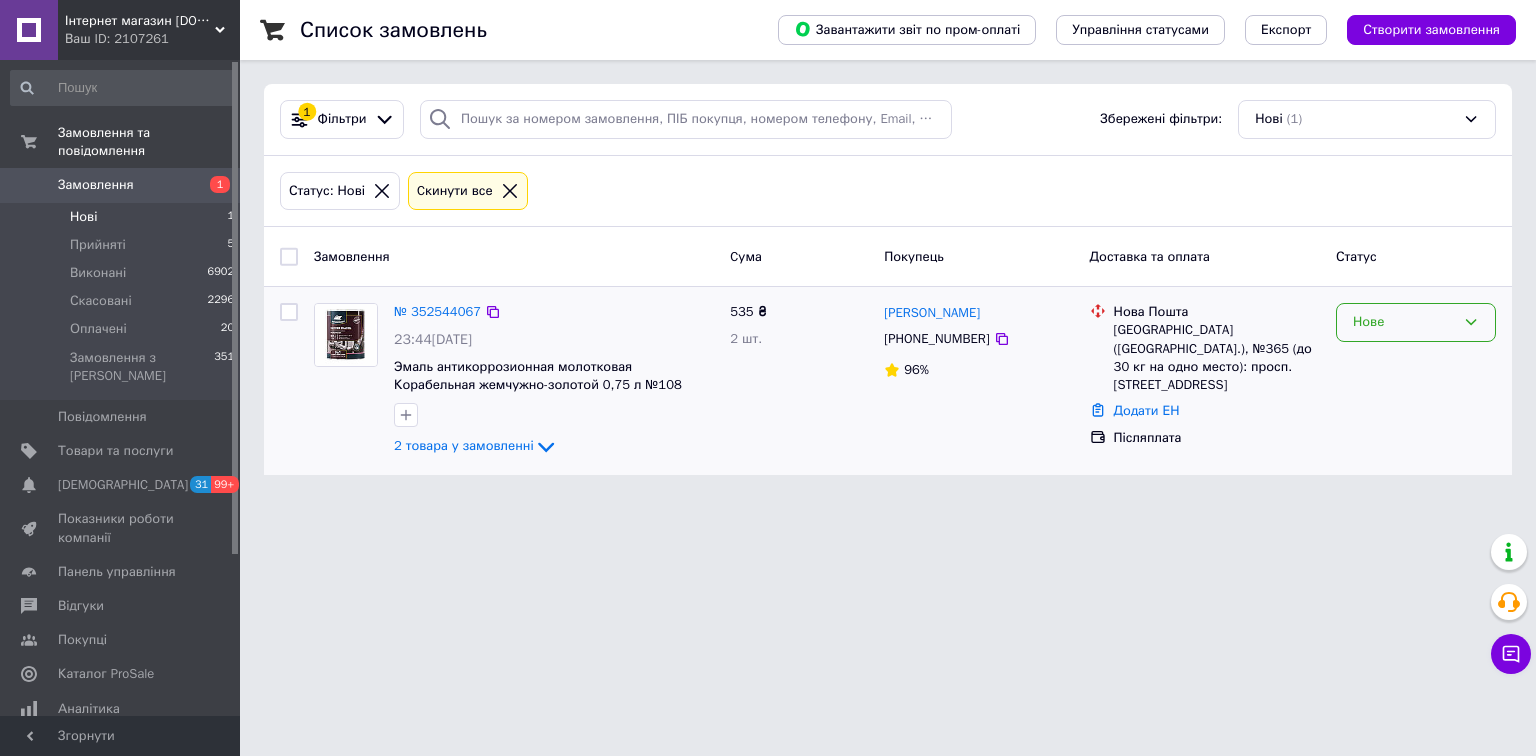 click on "Нове" at bounding box center [1404, 322] 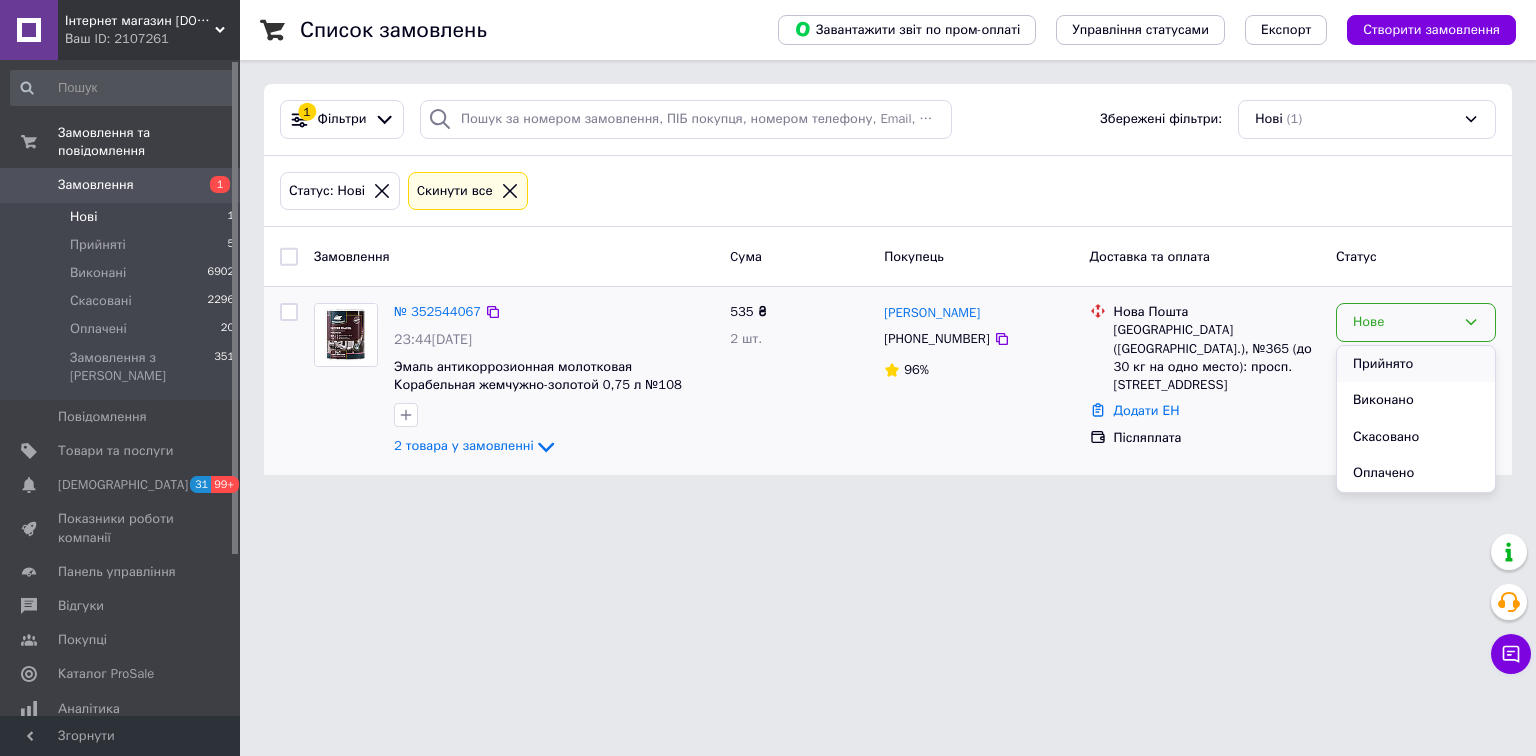 click on "Прийнято" at bounding box center (1416, 364) 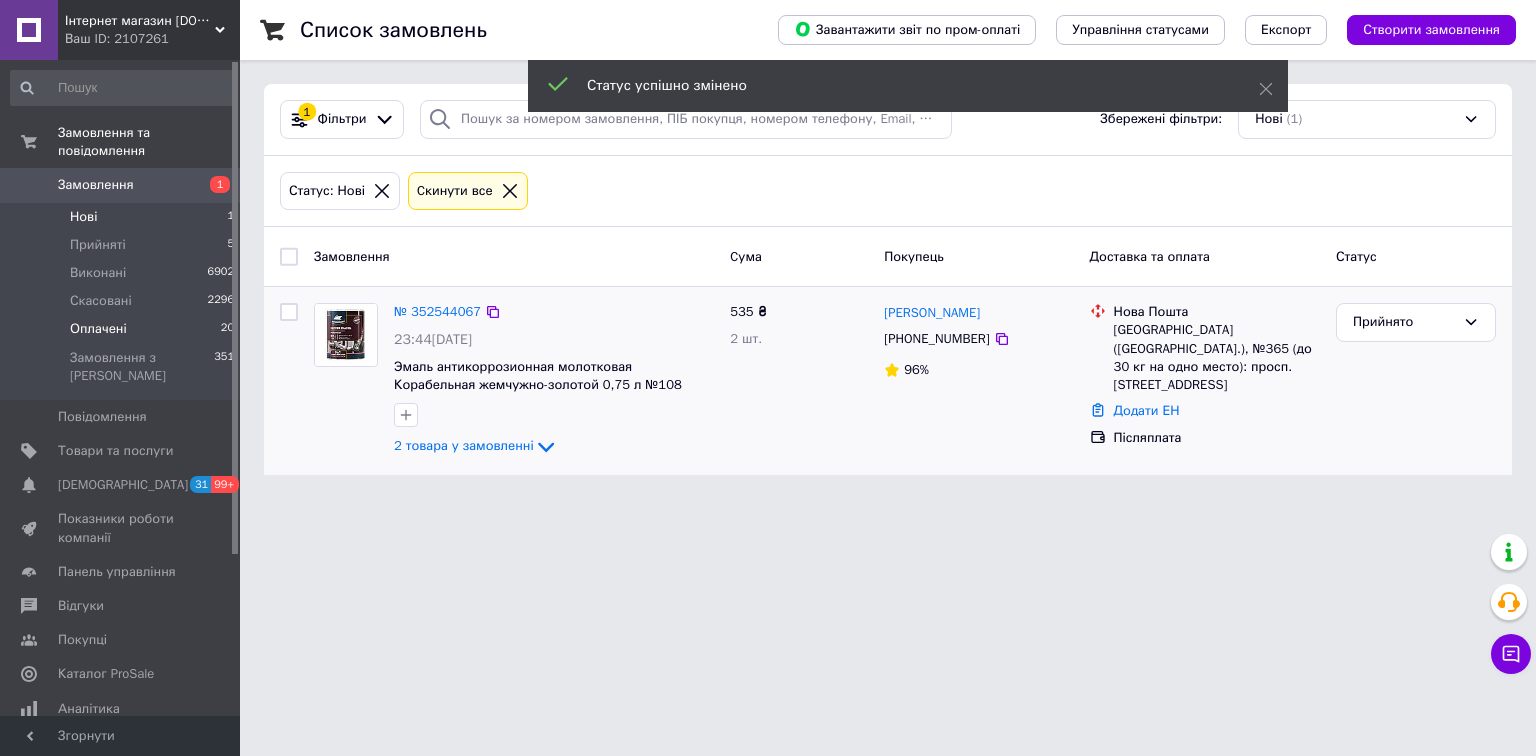 click on "Оплачені" at bounding box center [98, 329] 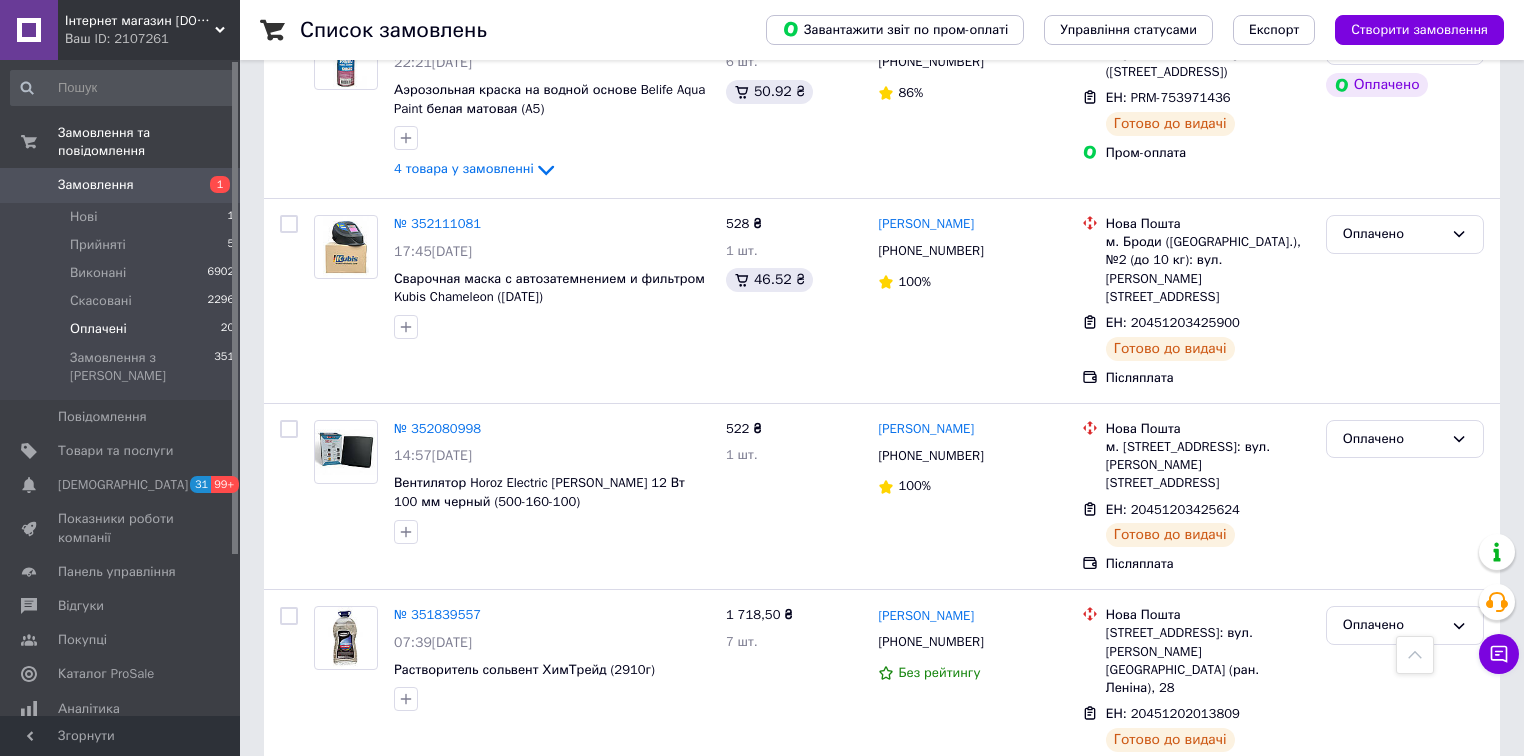 scroll, scrollTop: 3827, scrollLeft: 0, axis: vertical 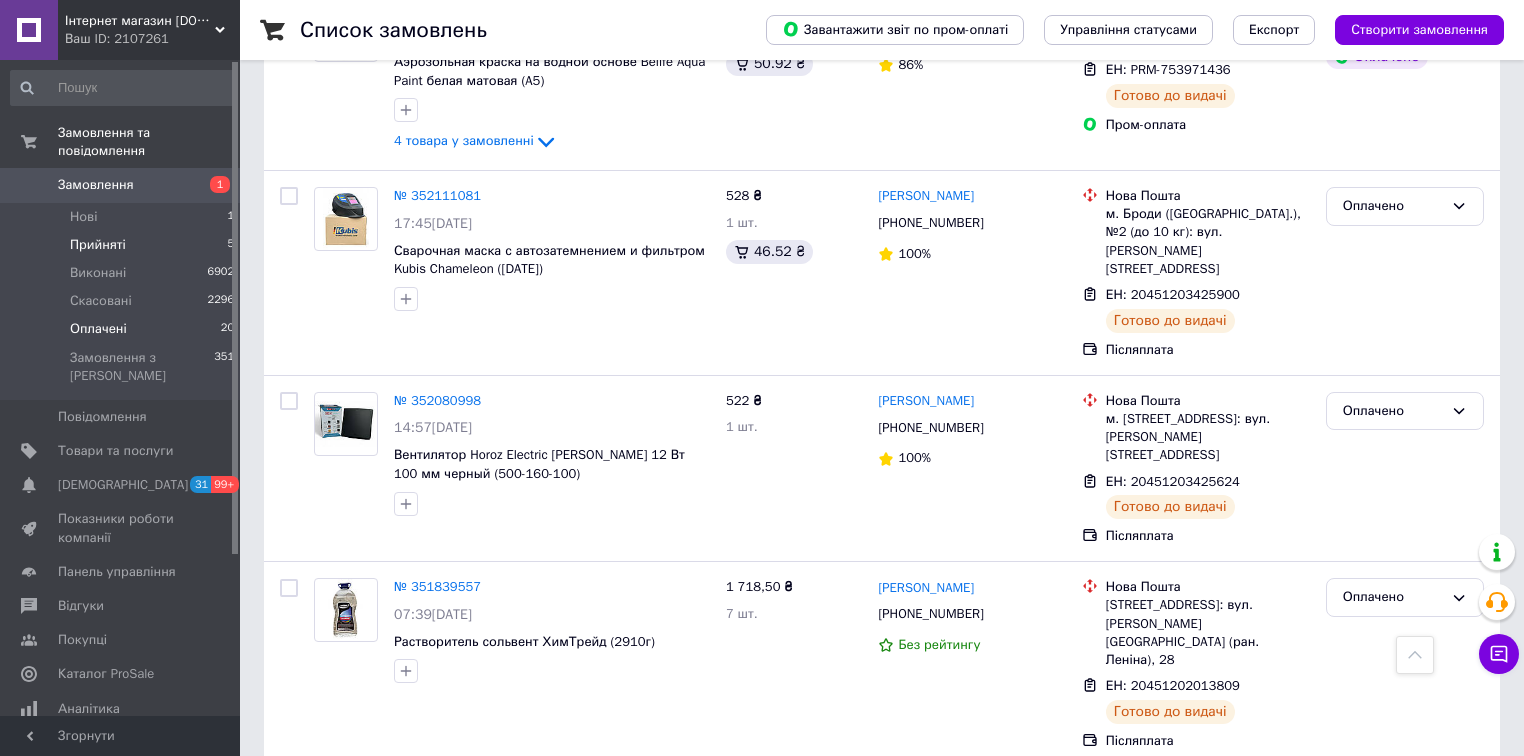 click on "Прийняті 5" at bounding box center [123, 245] 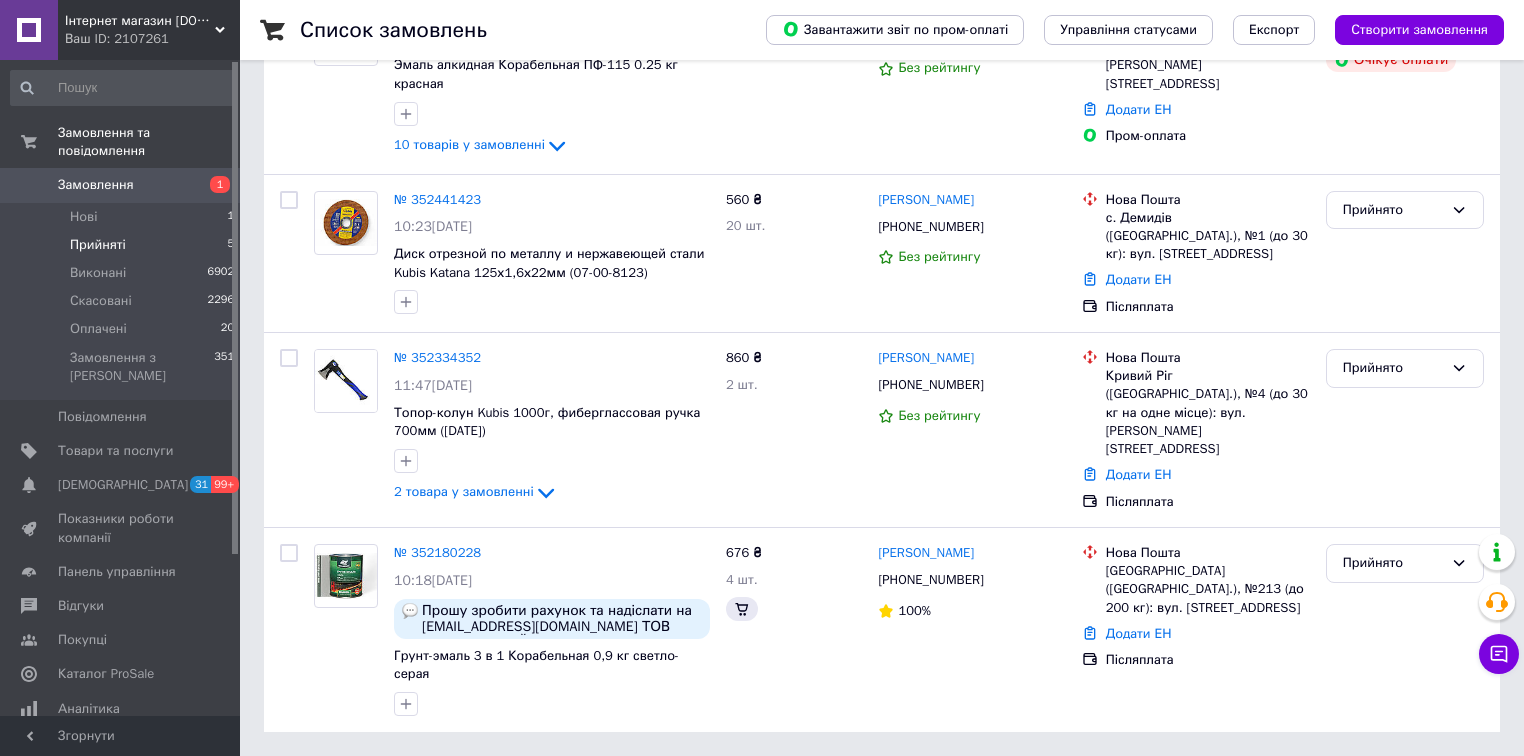 scroll, scrollTop: 0, scrollLeft: 0, axis: both 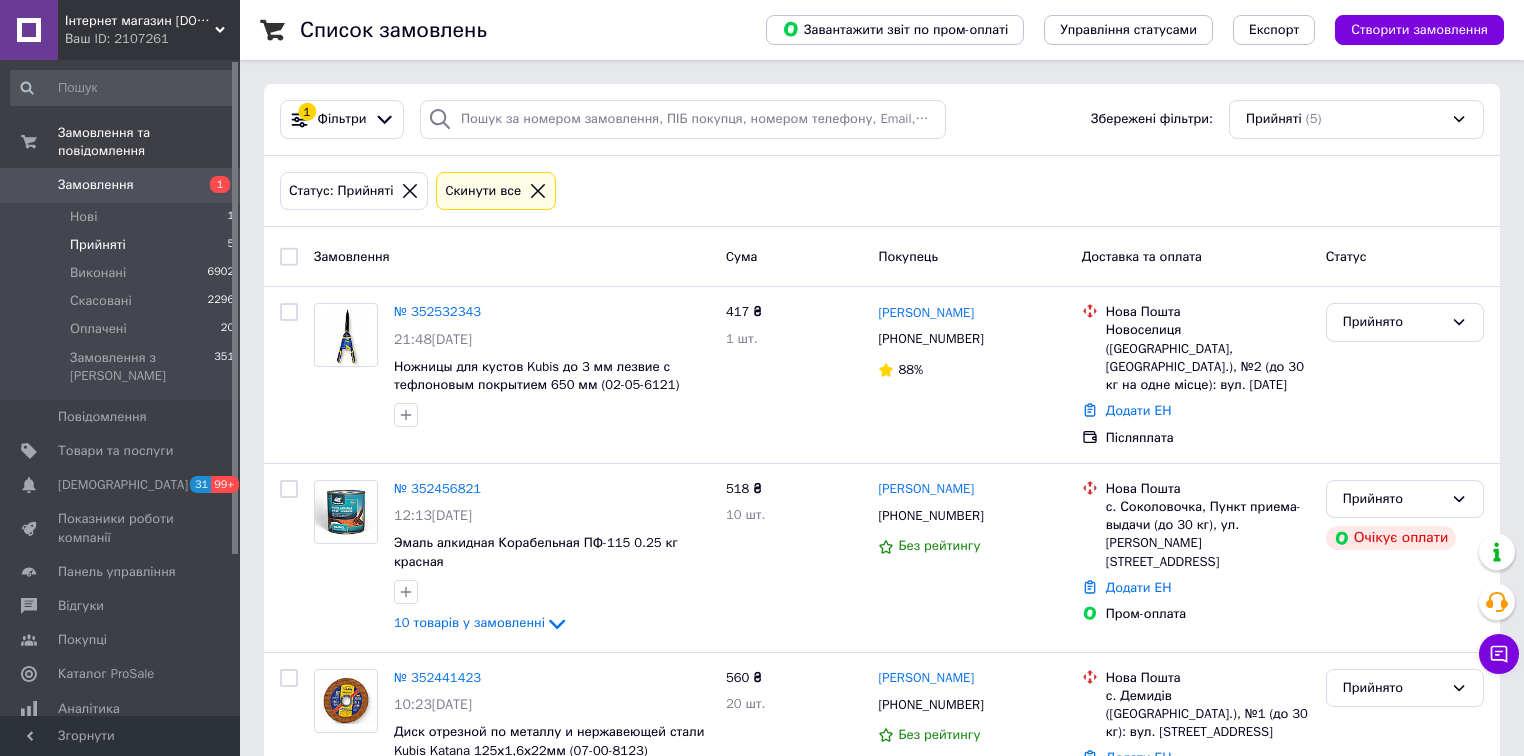 click on "Прийняті" at bounding box center (98, 245) 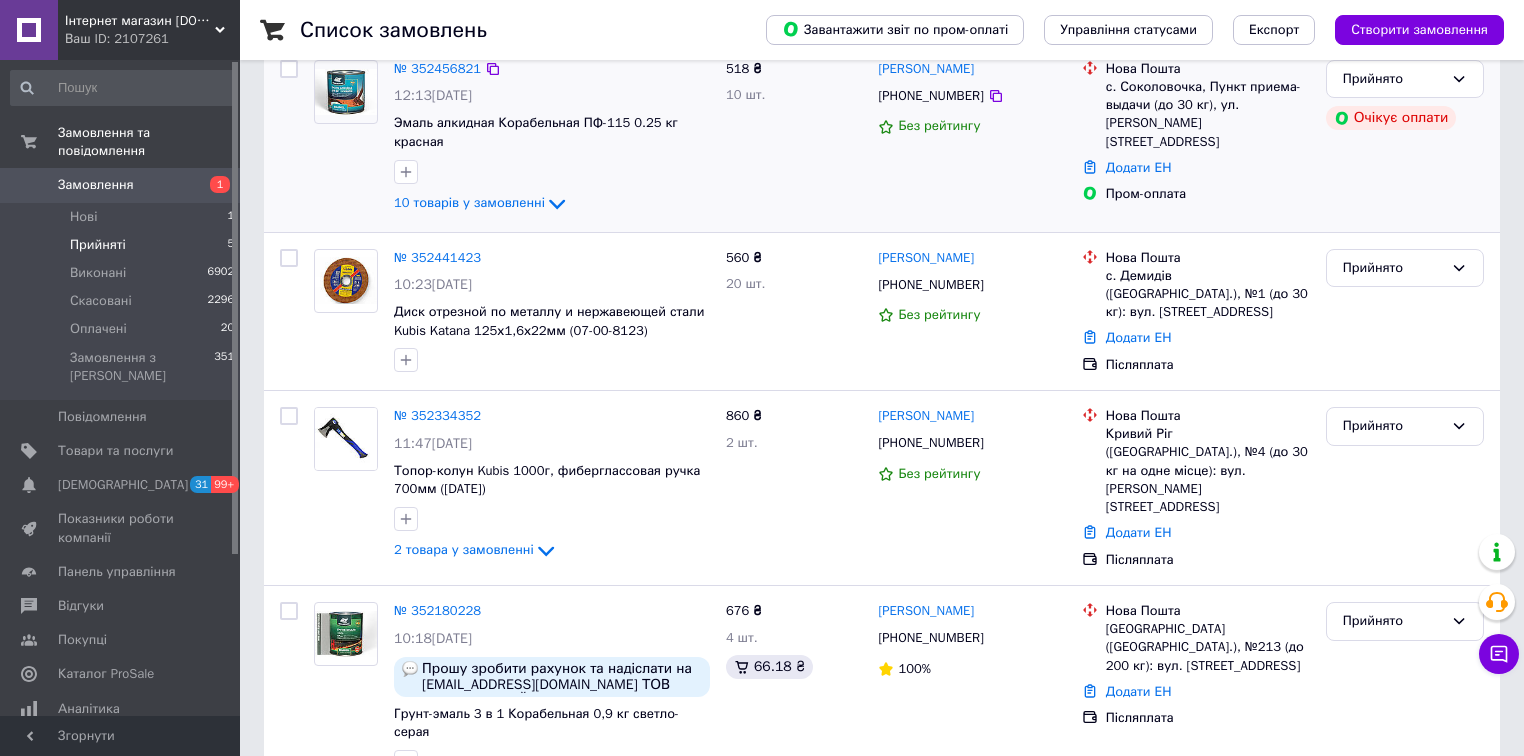 scroll, scrollTop: 431, scrollLeft: 0, axis: vertical 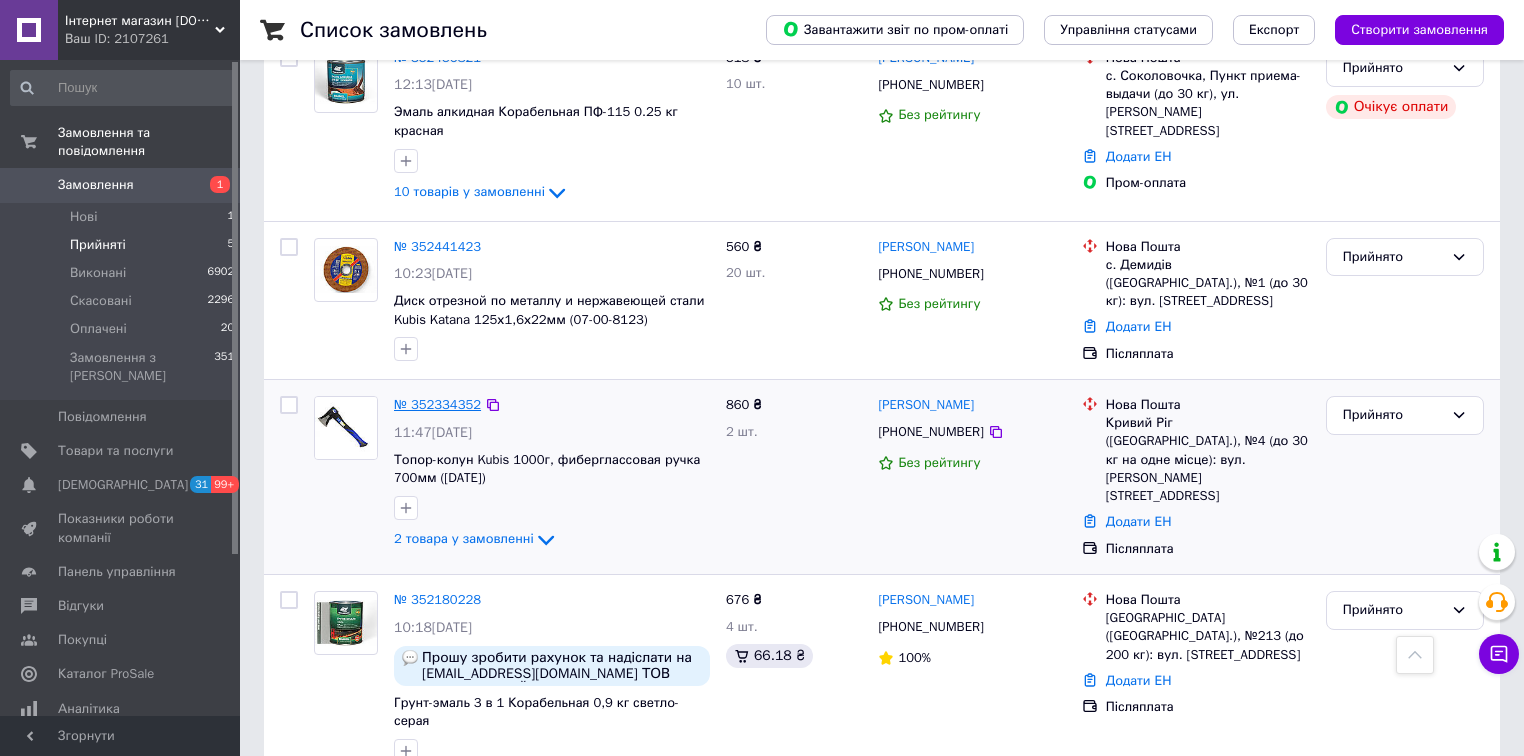 click on "№ 352334352" at bounding box center (437, 404) 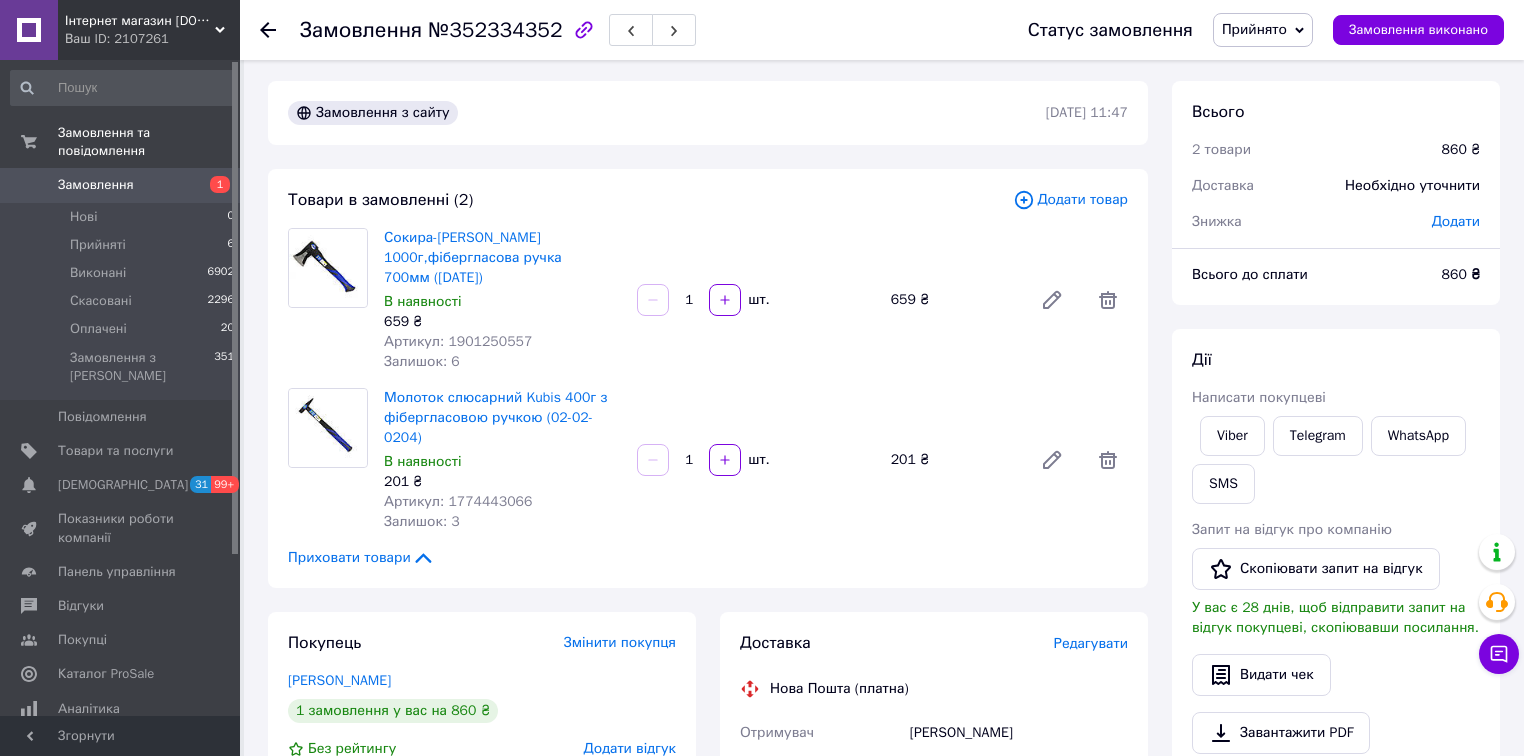 scroll, scrollTop: 0, scrollLeft: 0, axis: both 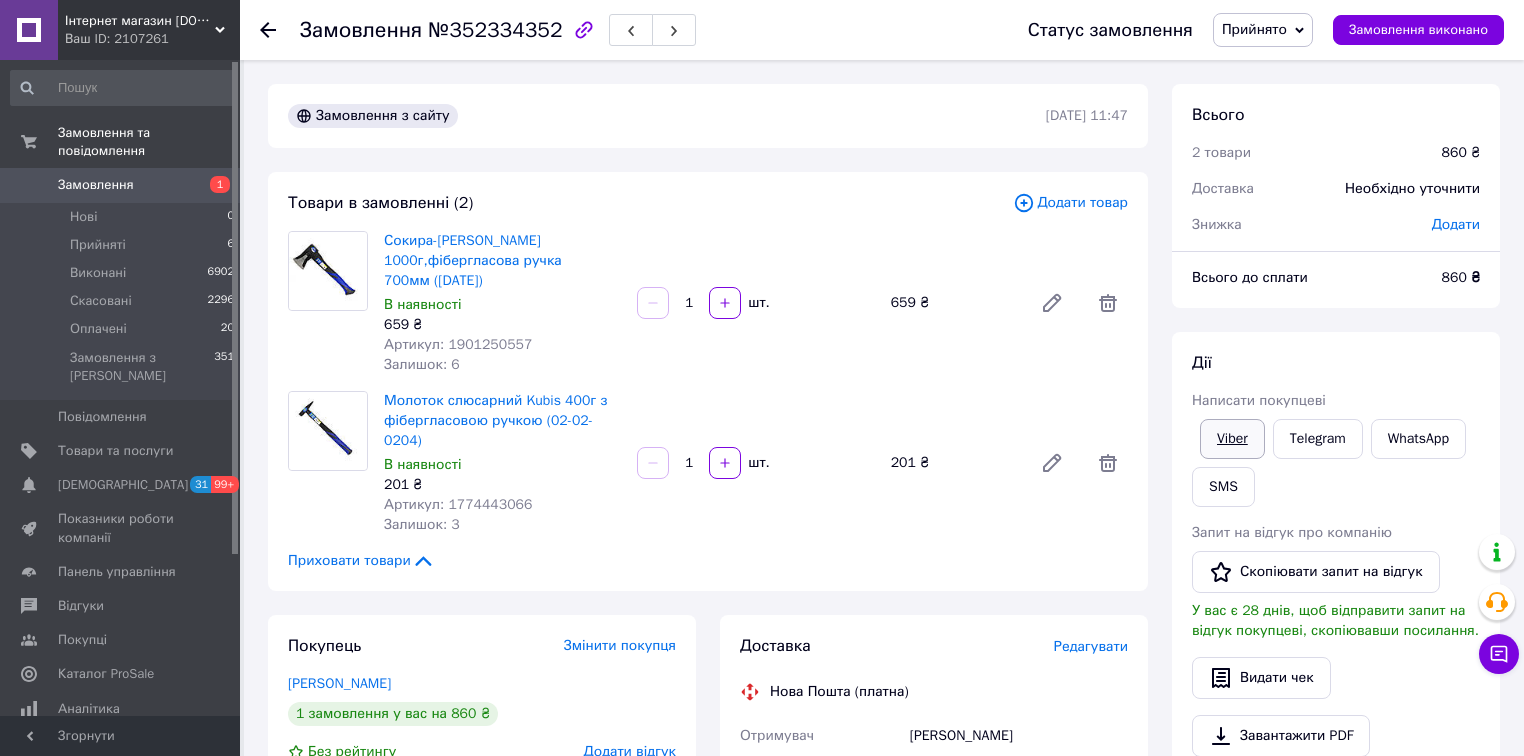click on "Viber" at bounding box center [1232, 439] 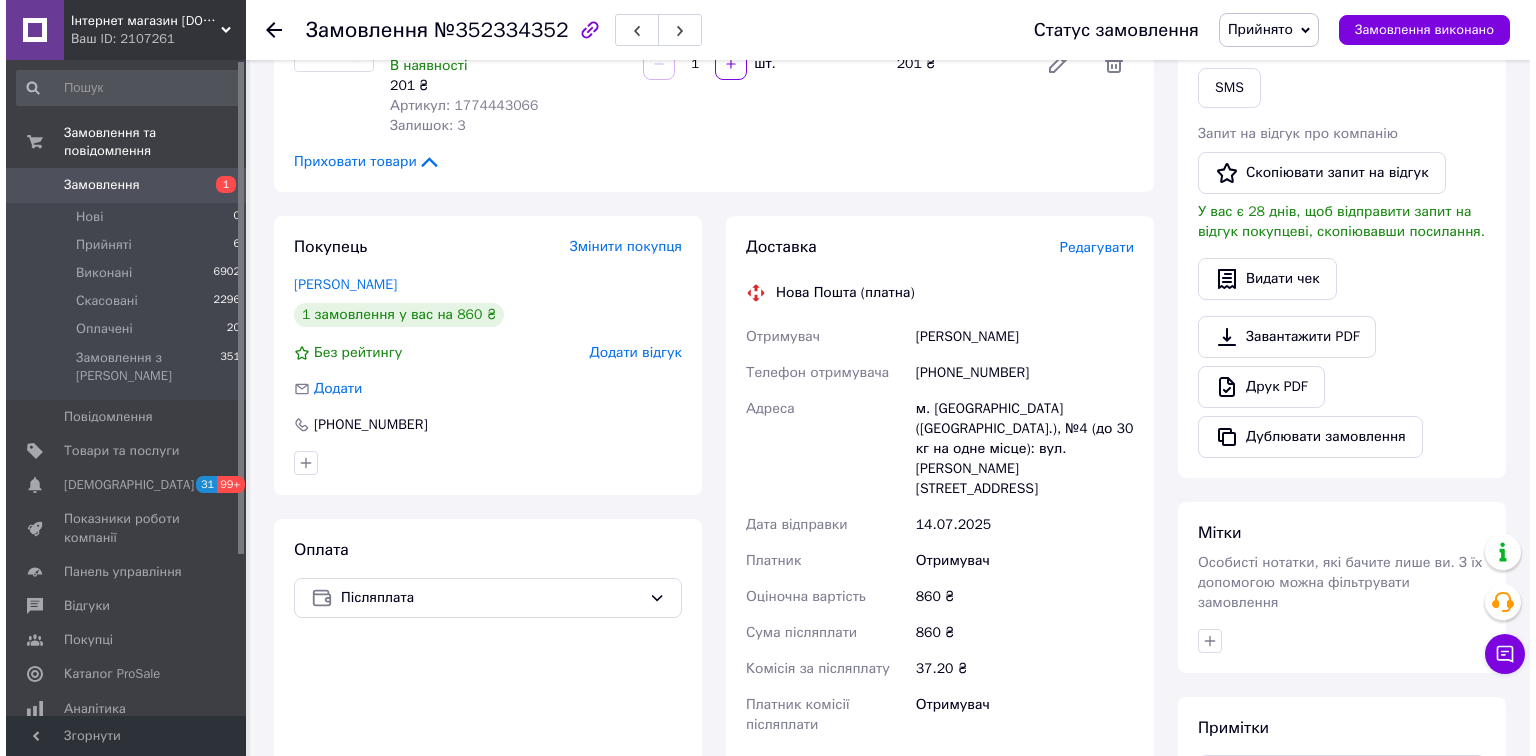 scroll, scrollTop: 400, scrollLeft: 0, axis: vertical 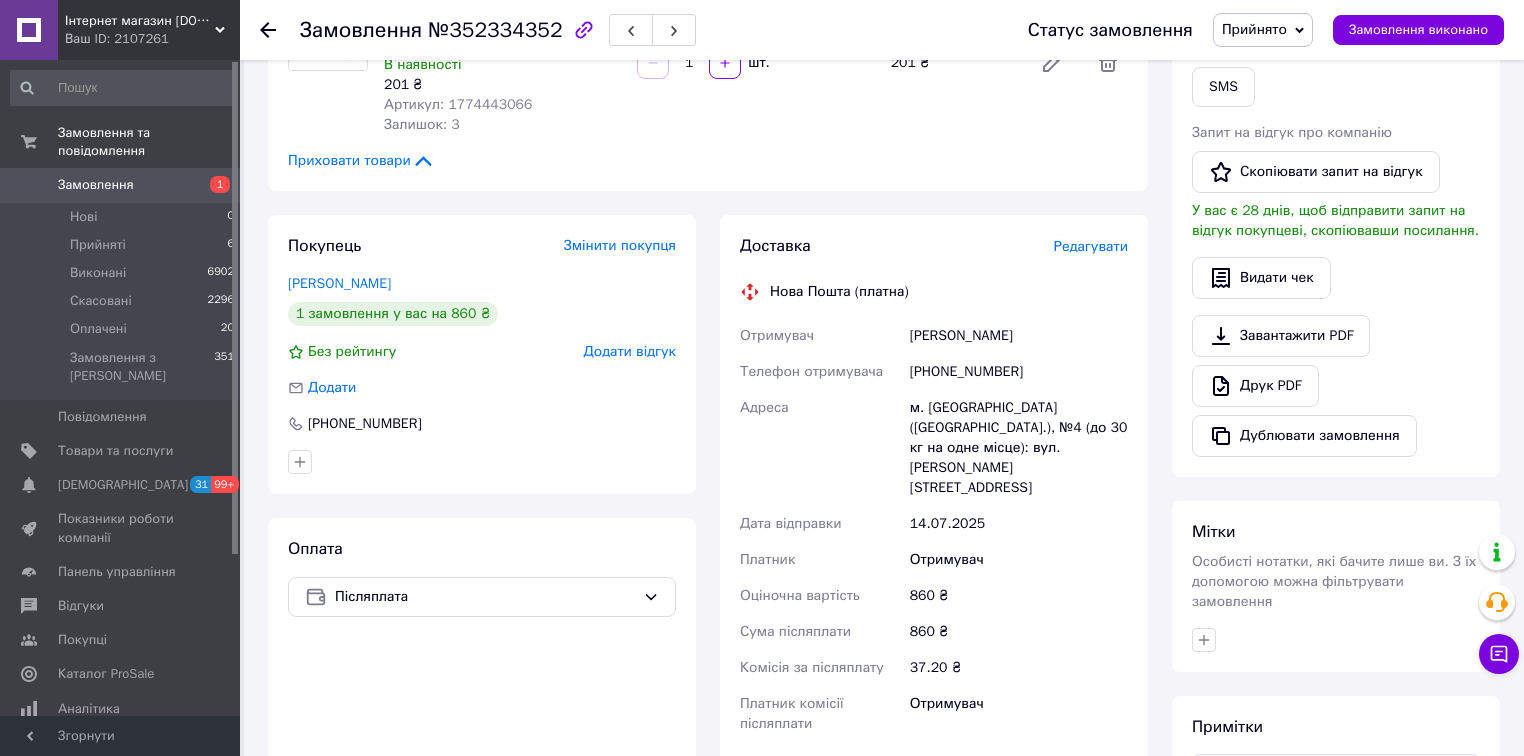 click on "Редагувати" at bounding box center [1091, 246] 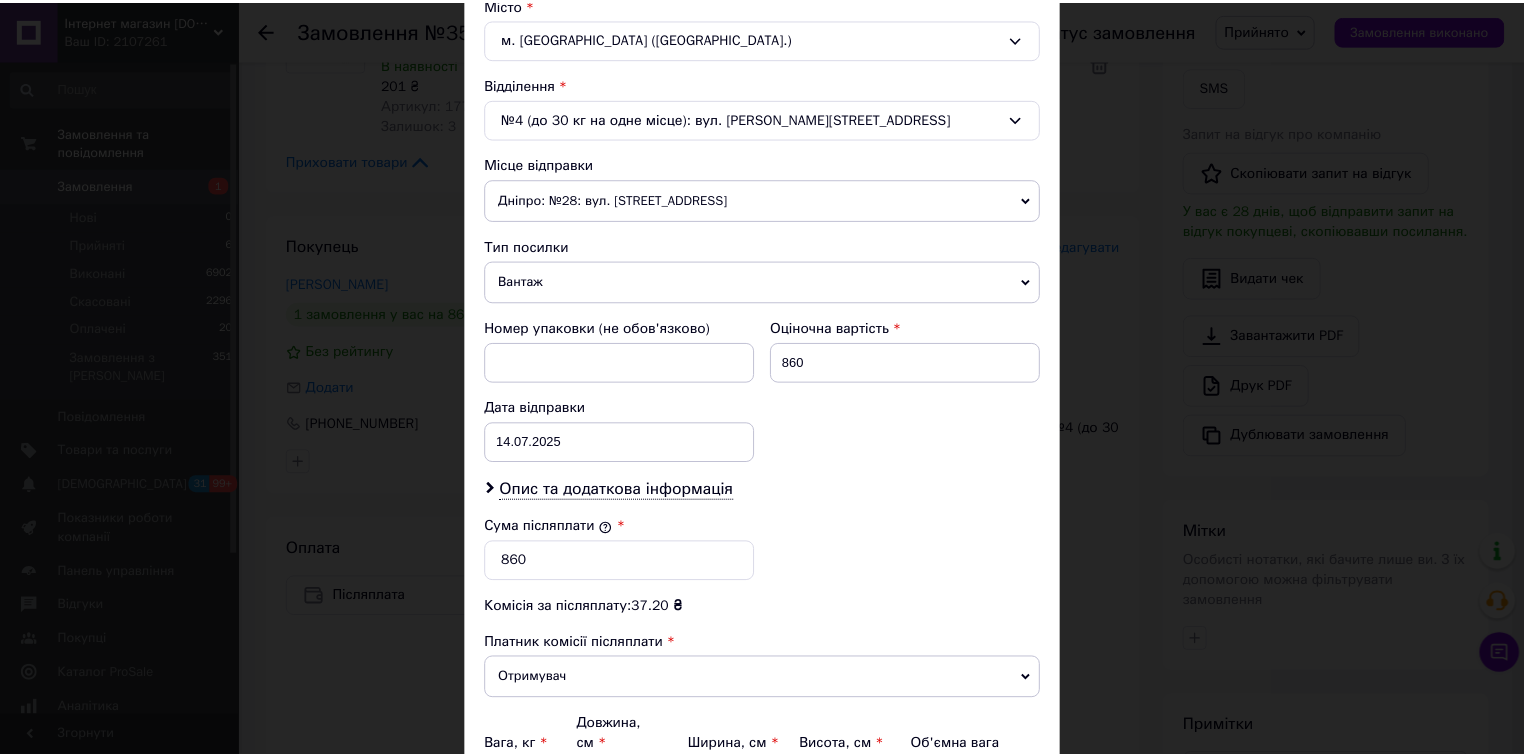 scroll, scrollTop: 764, scrollLeft: 0, axis: vertical 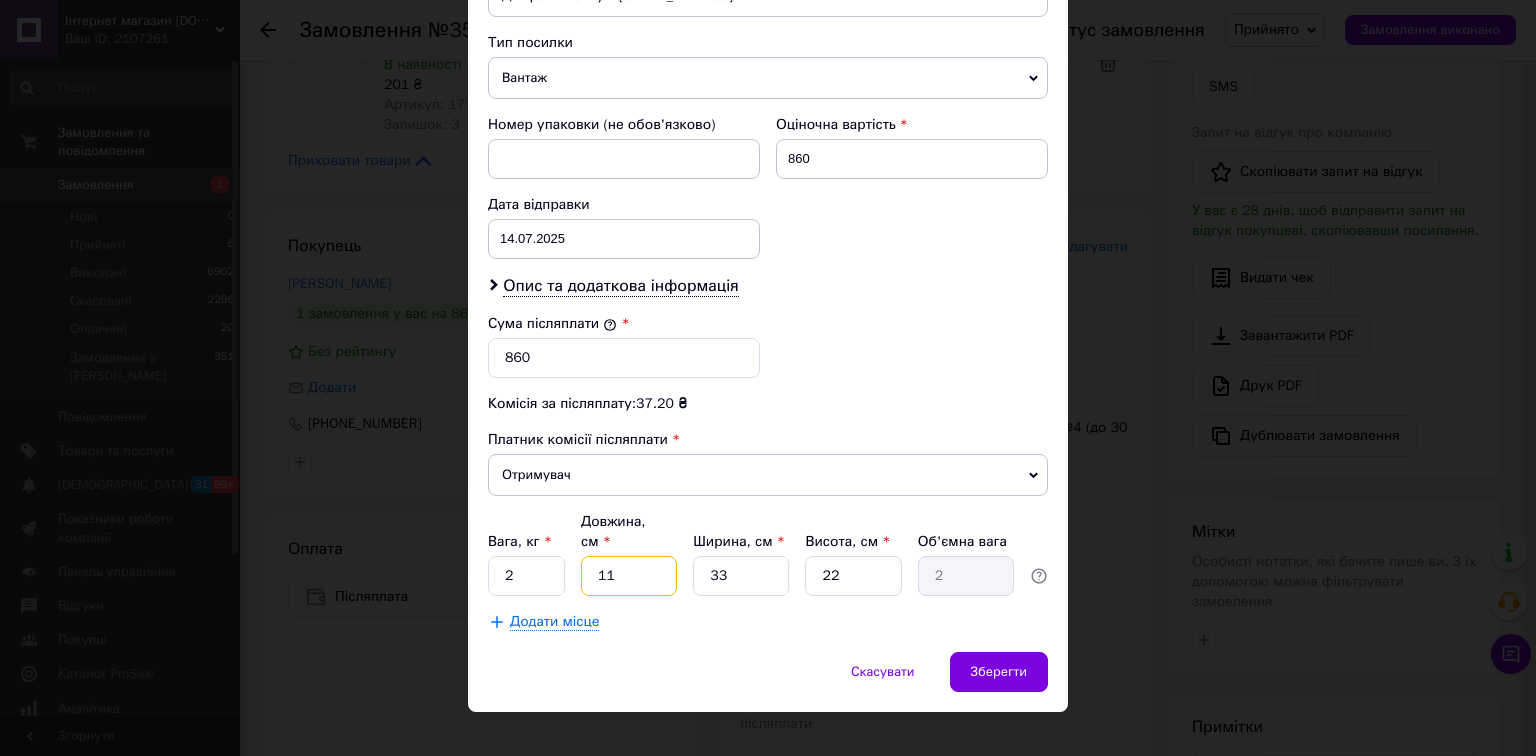 drag, startPoint x: 643, startPoint y: 561, endPoint x: 584, endPoint y: 555, distance: 59.3043 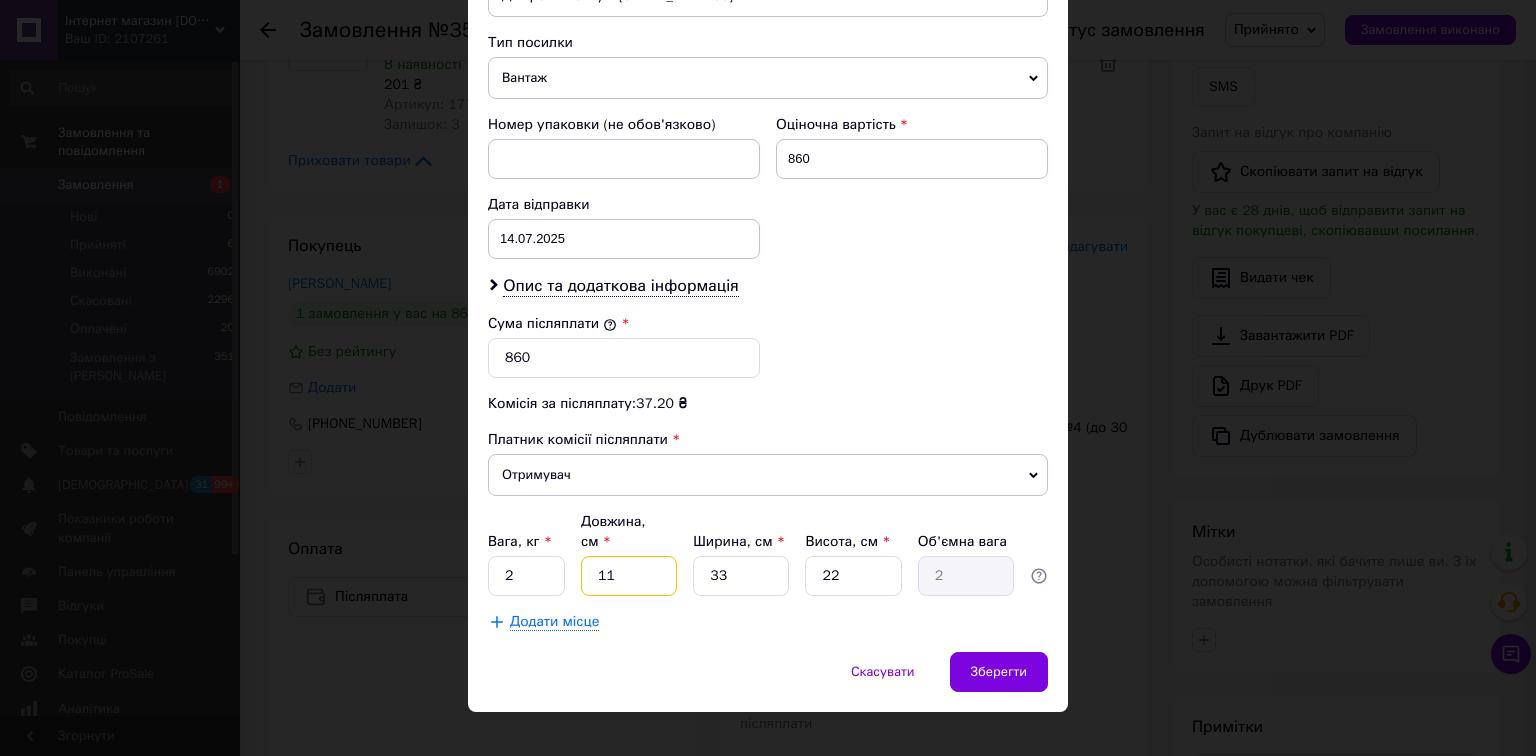 type on "7" 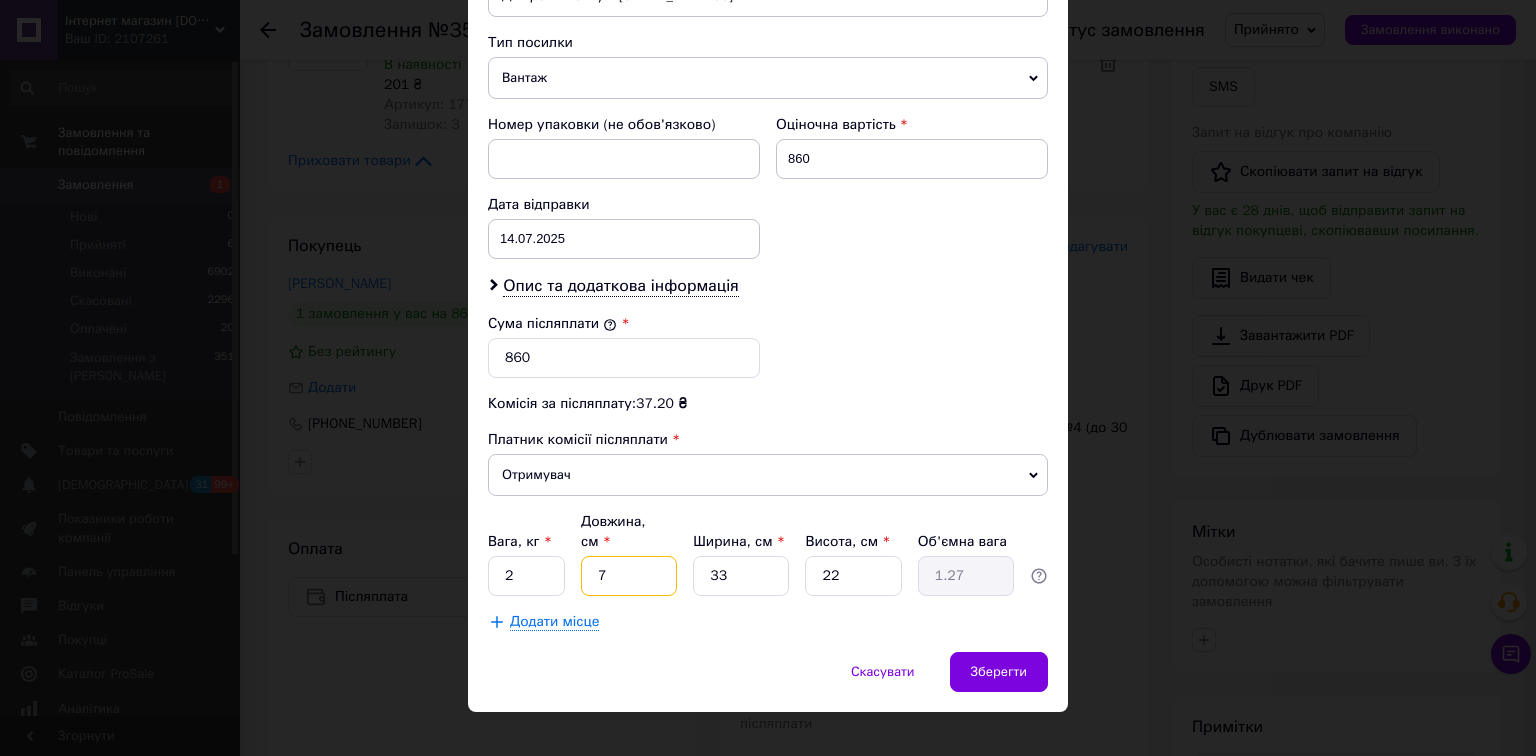 type on "75" 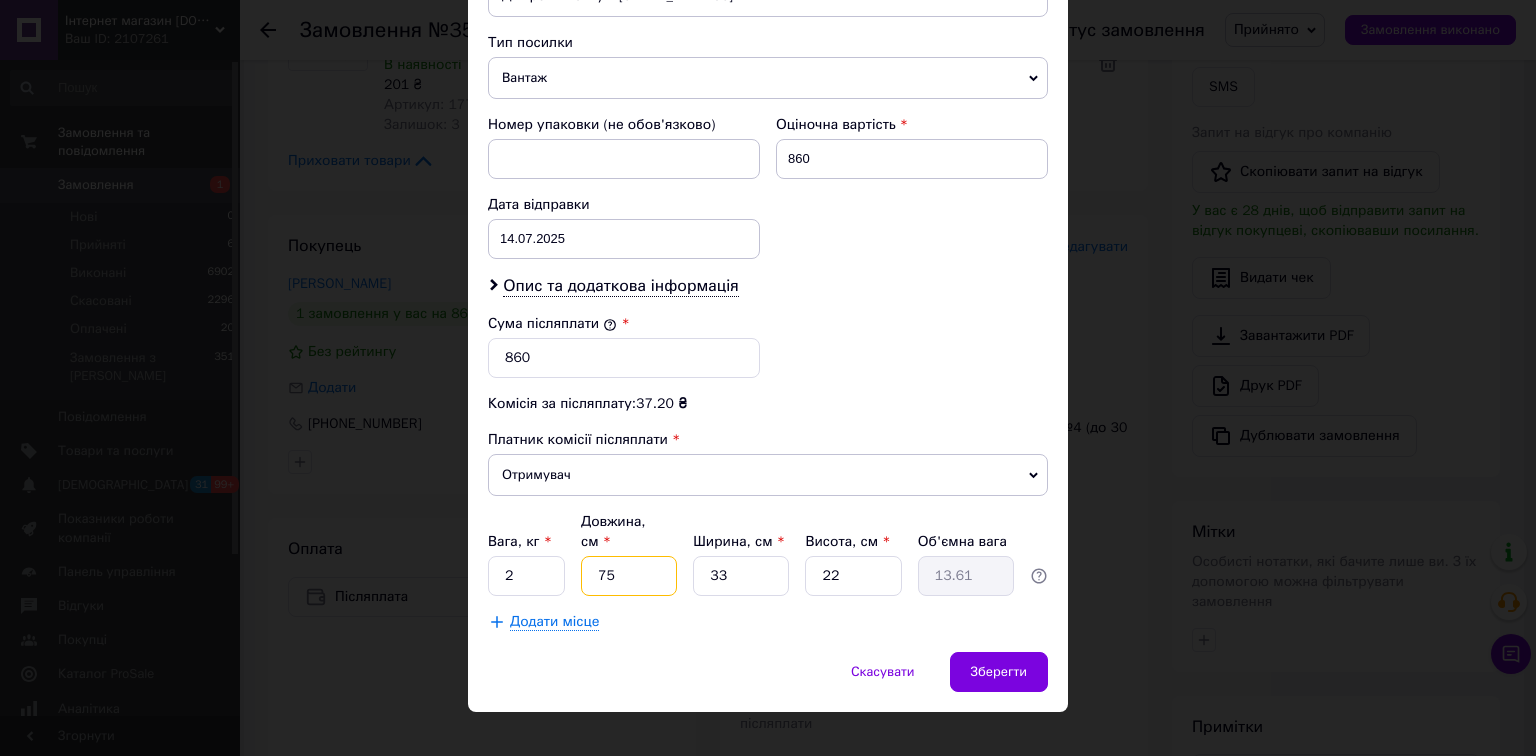 type on "75" 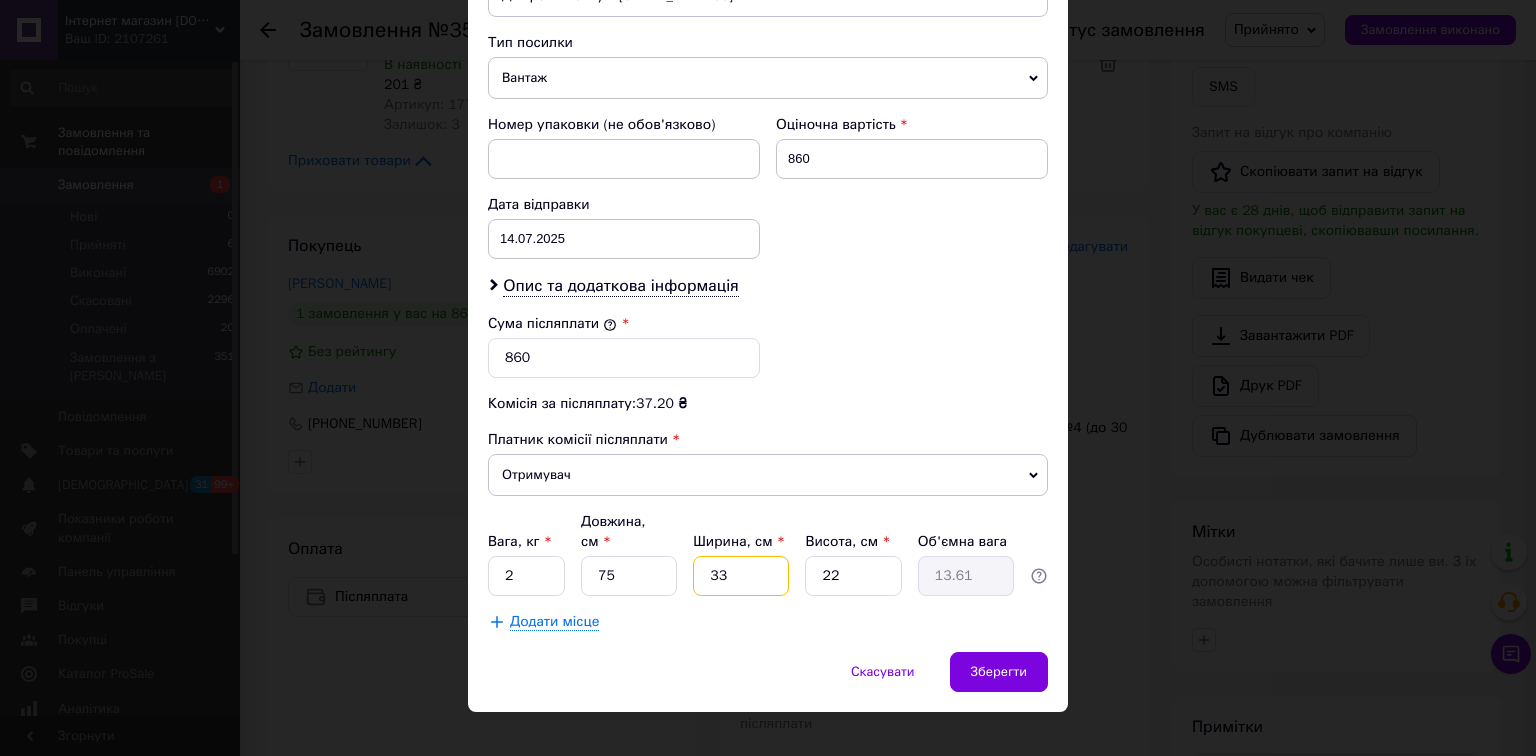 drag, startPoint x: 752, startPoint y: 560, endPoint x: 685, endPoint y: 557, distance: 67.06713 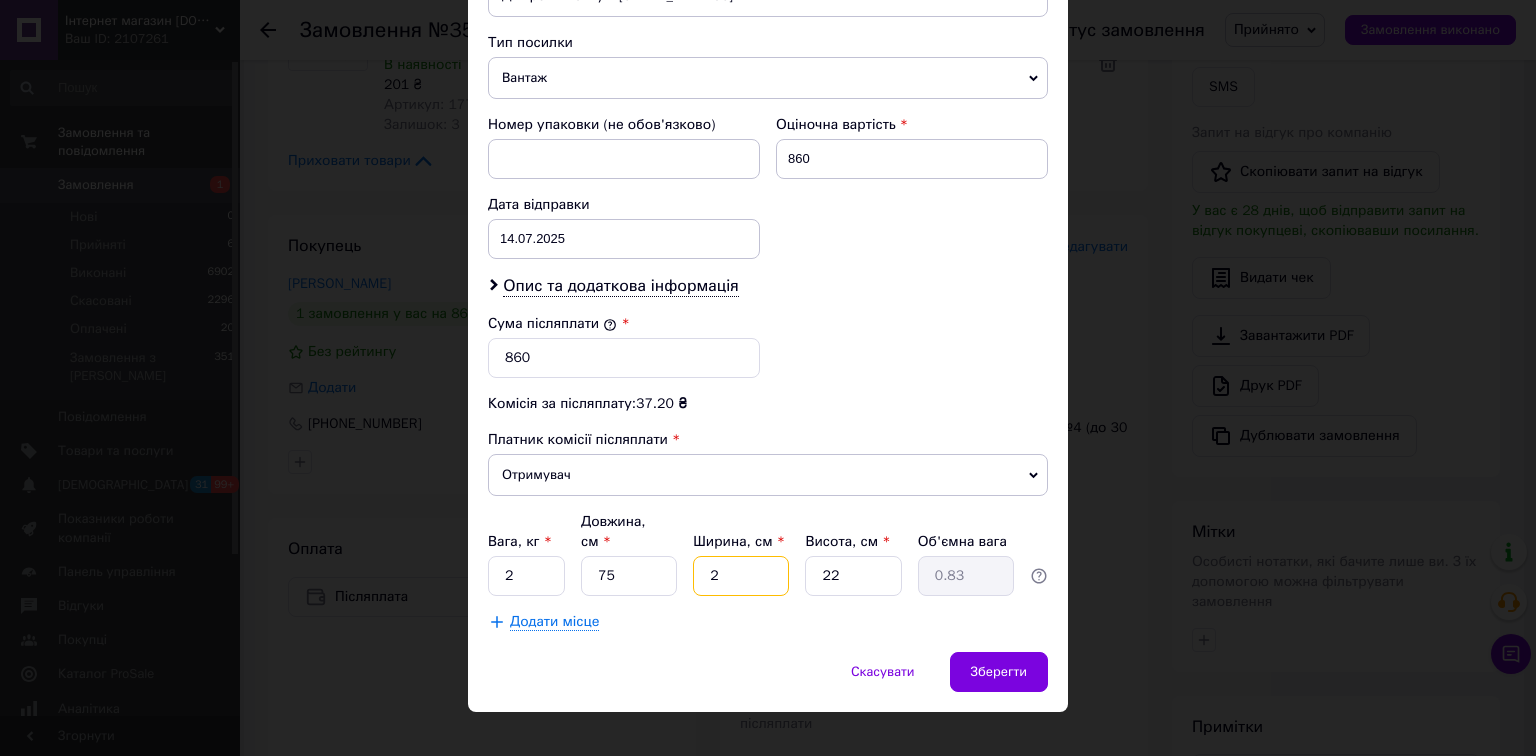 type on "20" 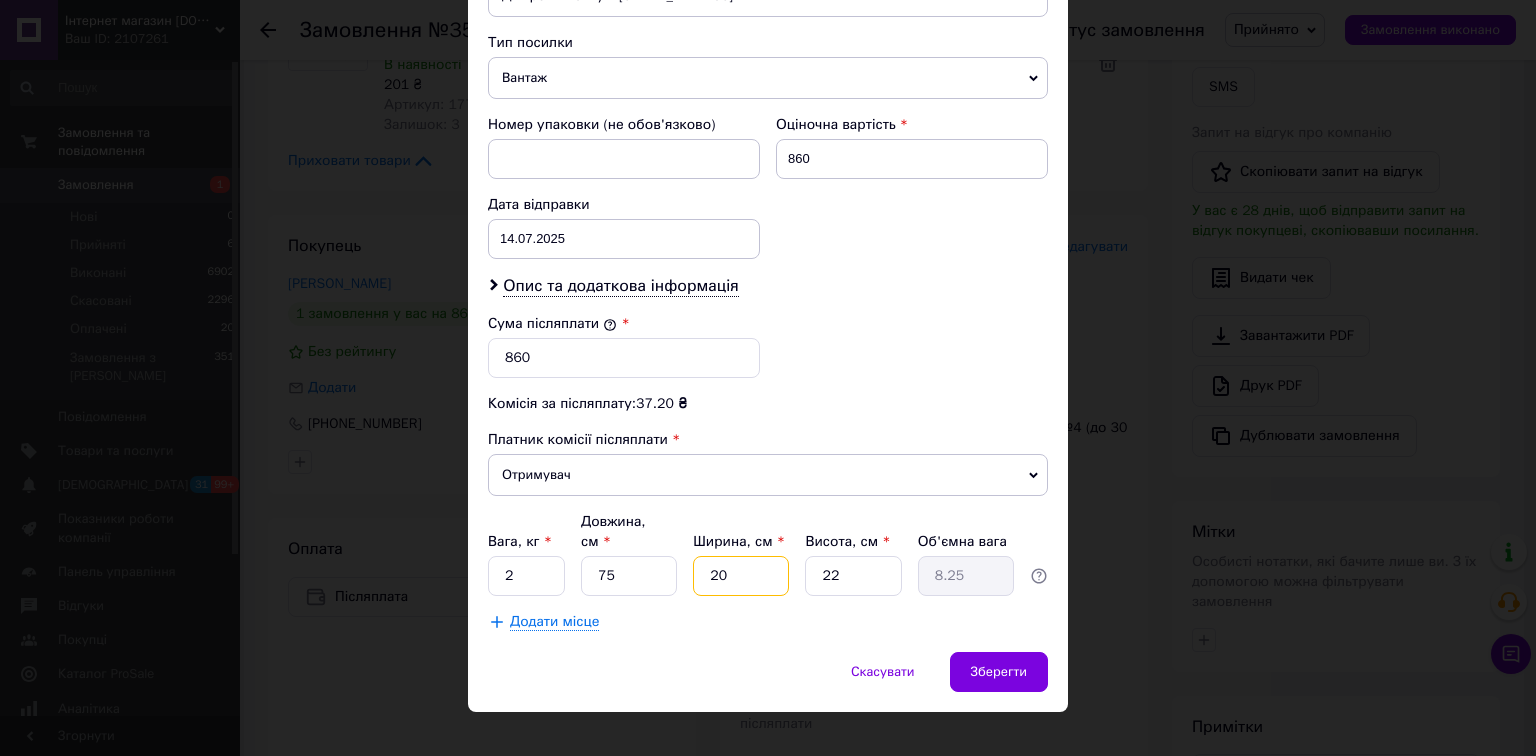 type on "20" 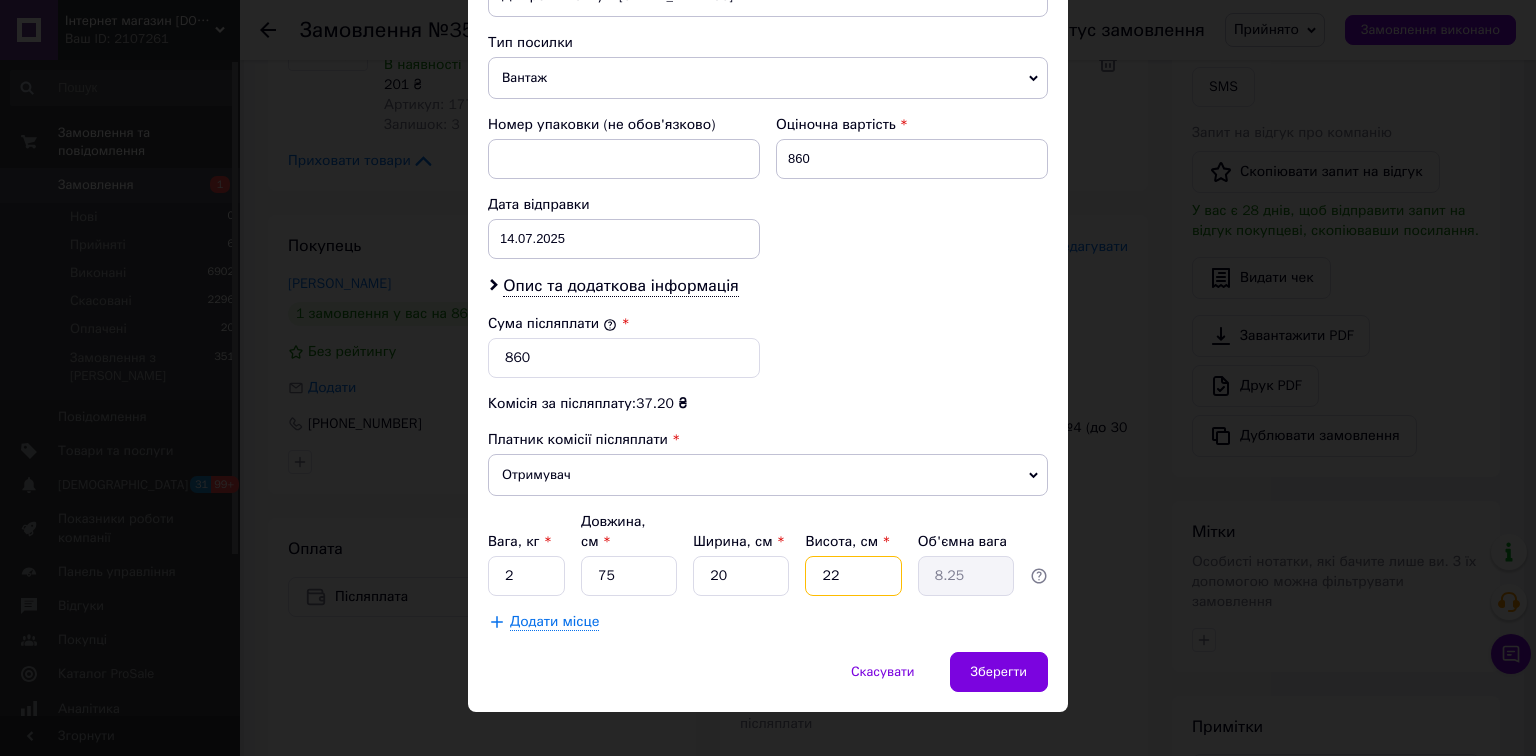 drag, startPoint x: 860, startPoint y: 560, endPoint x: 804, endPoint y: 555, distance: 56.22277 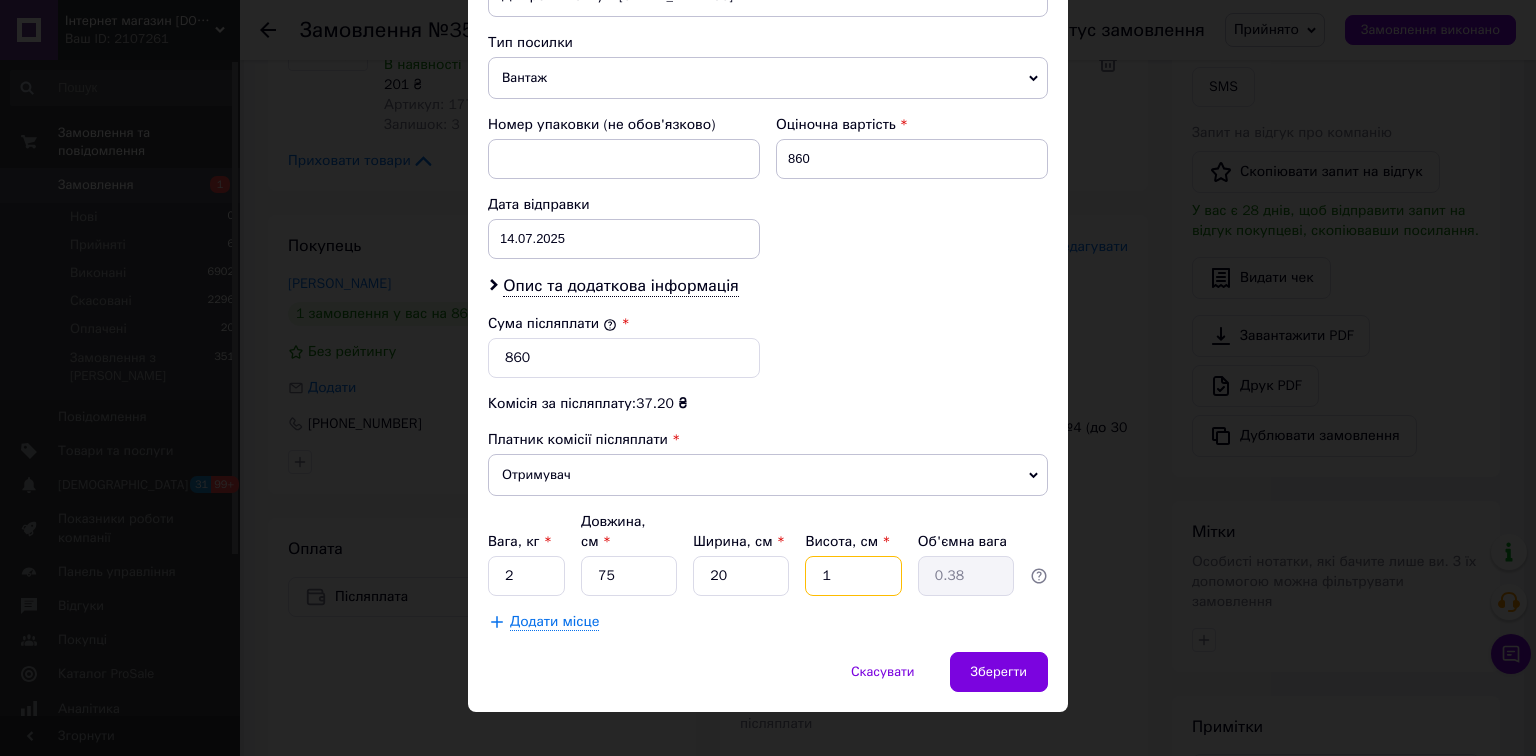 type on "15" 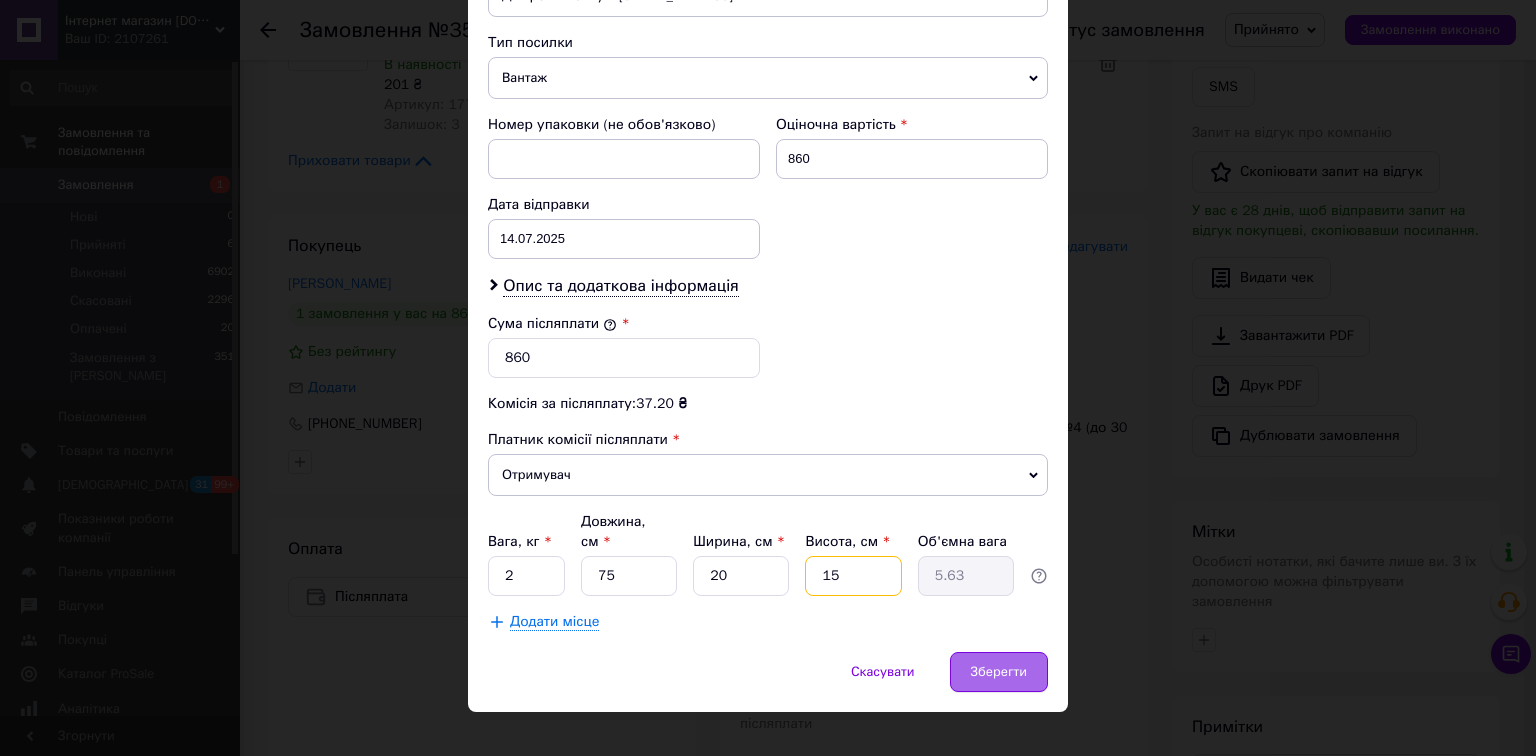 type on "15" 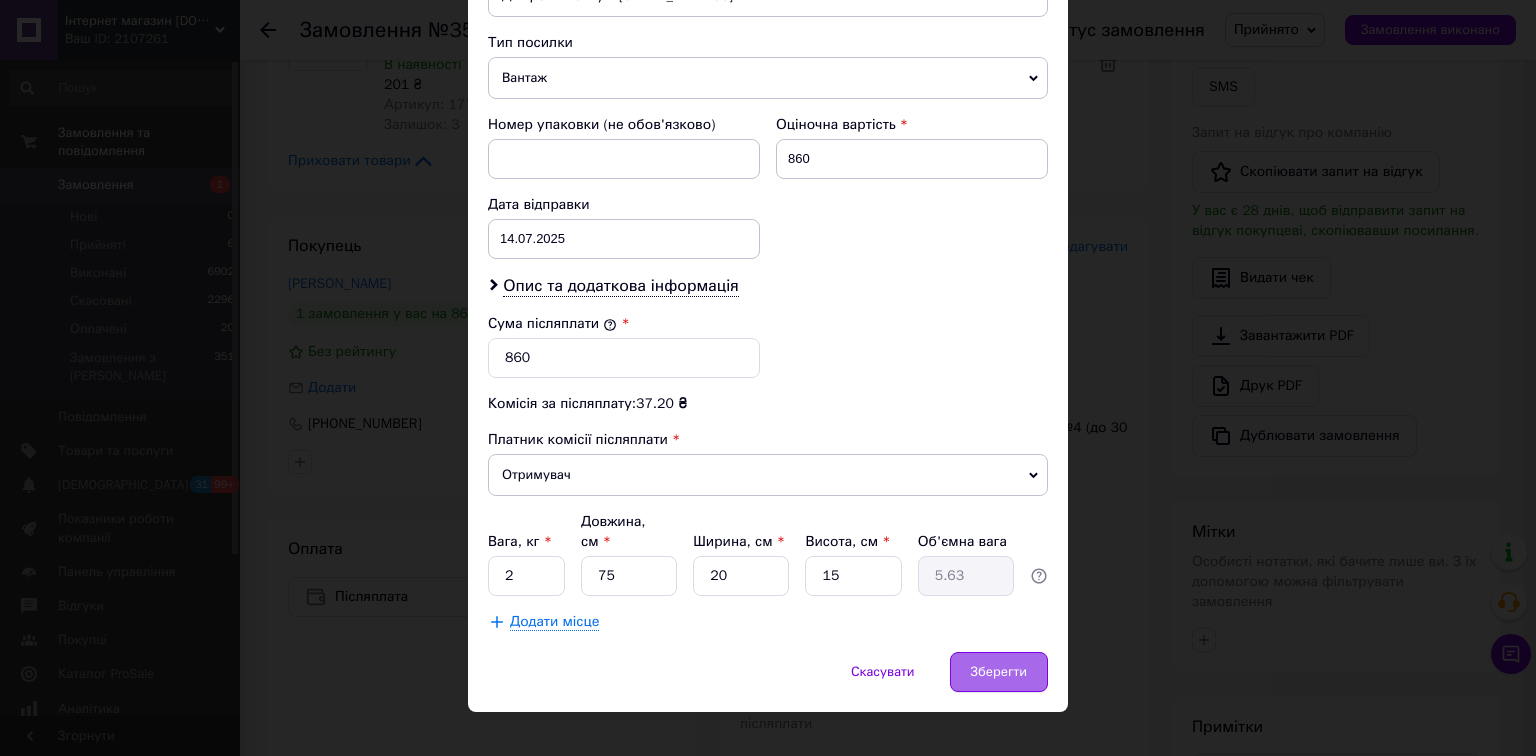 click on "Зберегти" at bounding box center (999, 672) 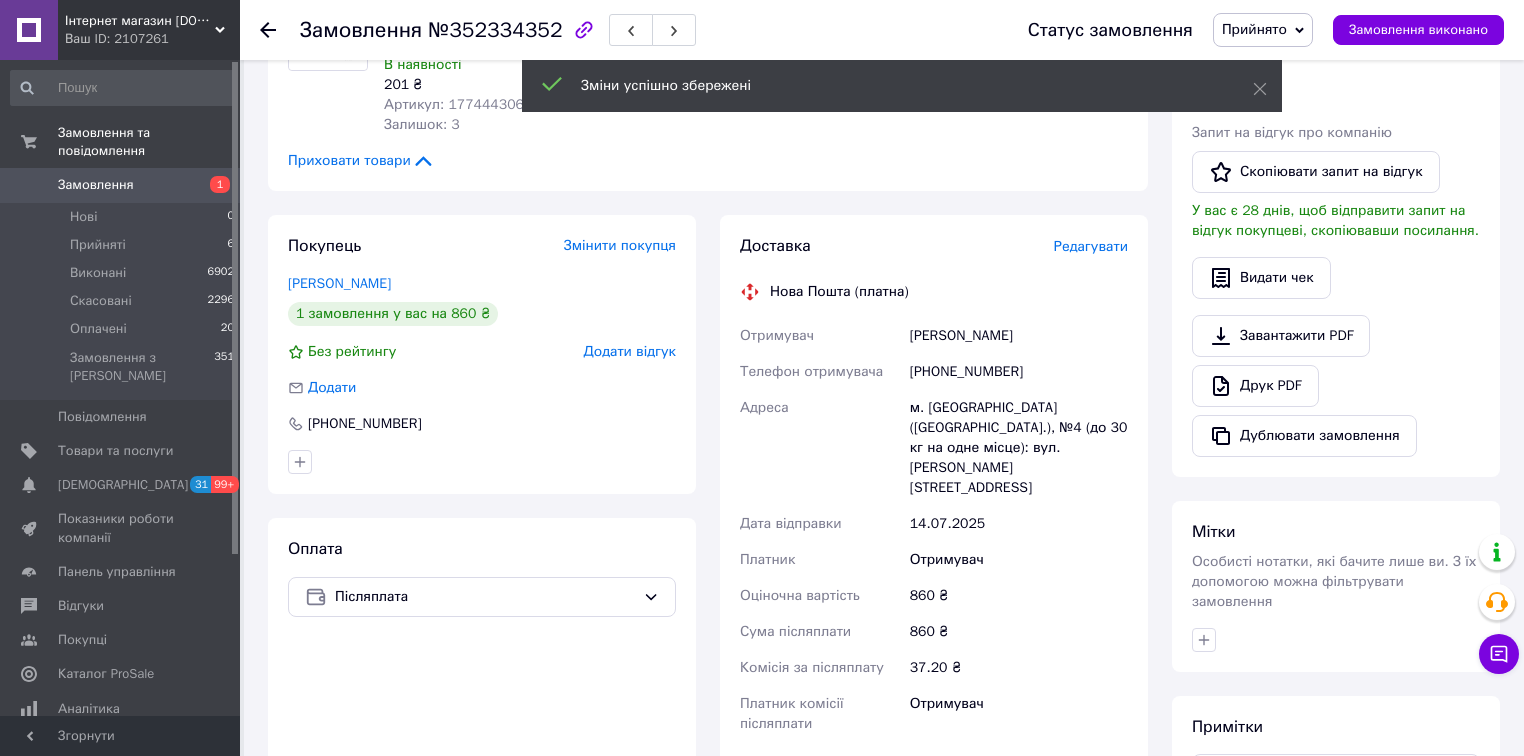 scroll, scrollTop: 560, scrollLeft: 0, axis: vertical 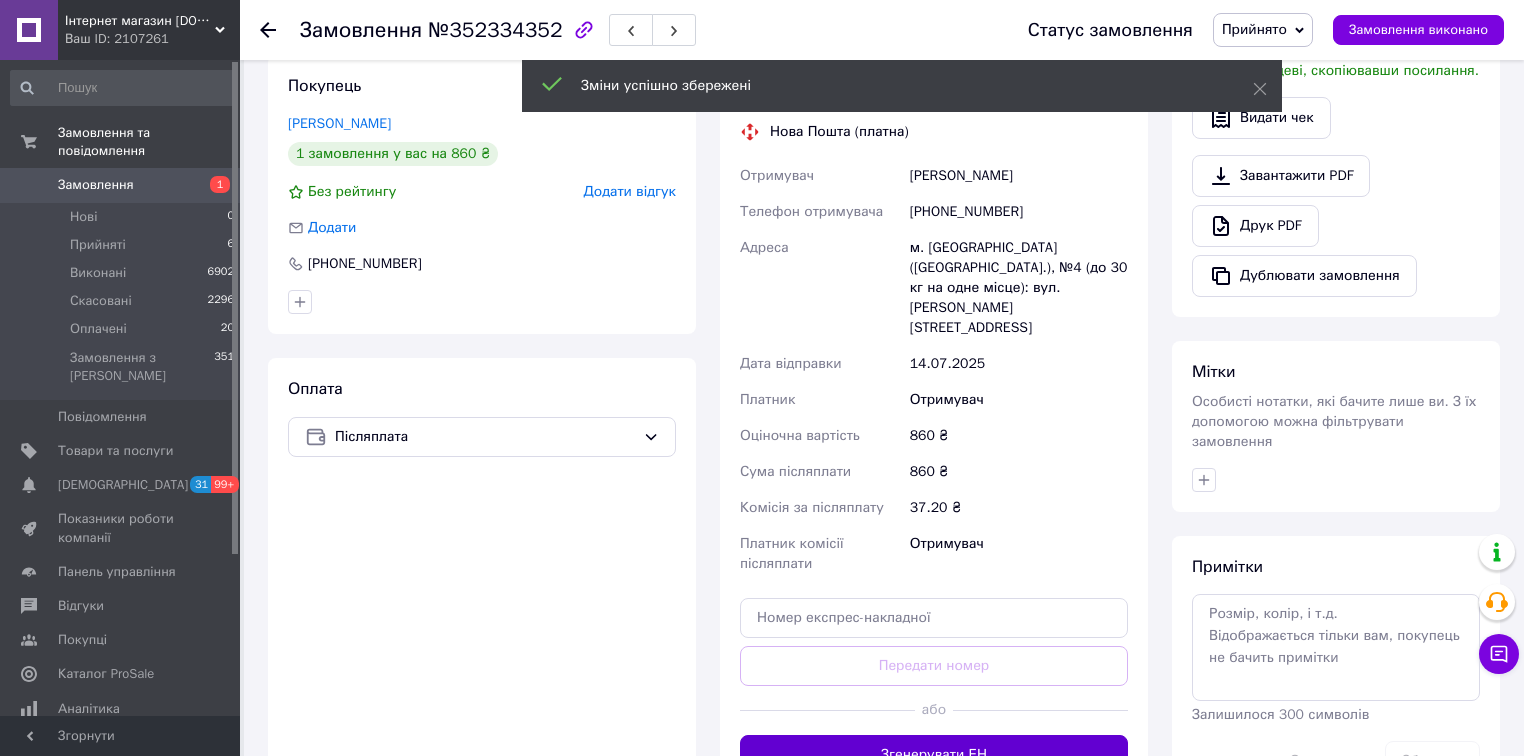 click on "Згенерувати ЕН" at bounding box center [934, 755] 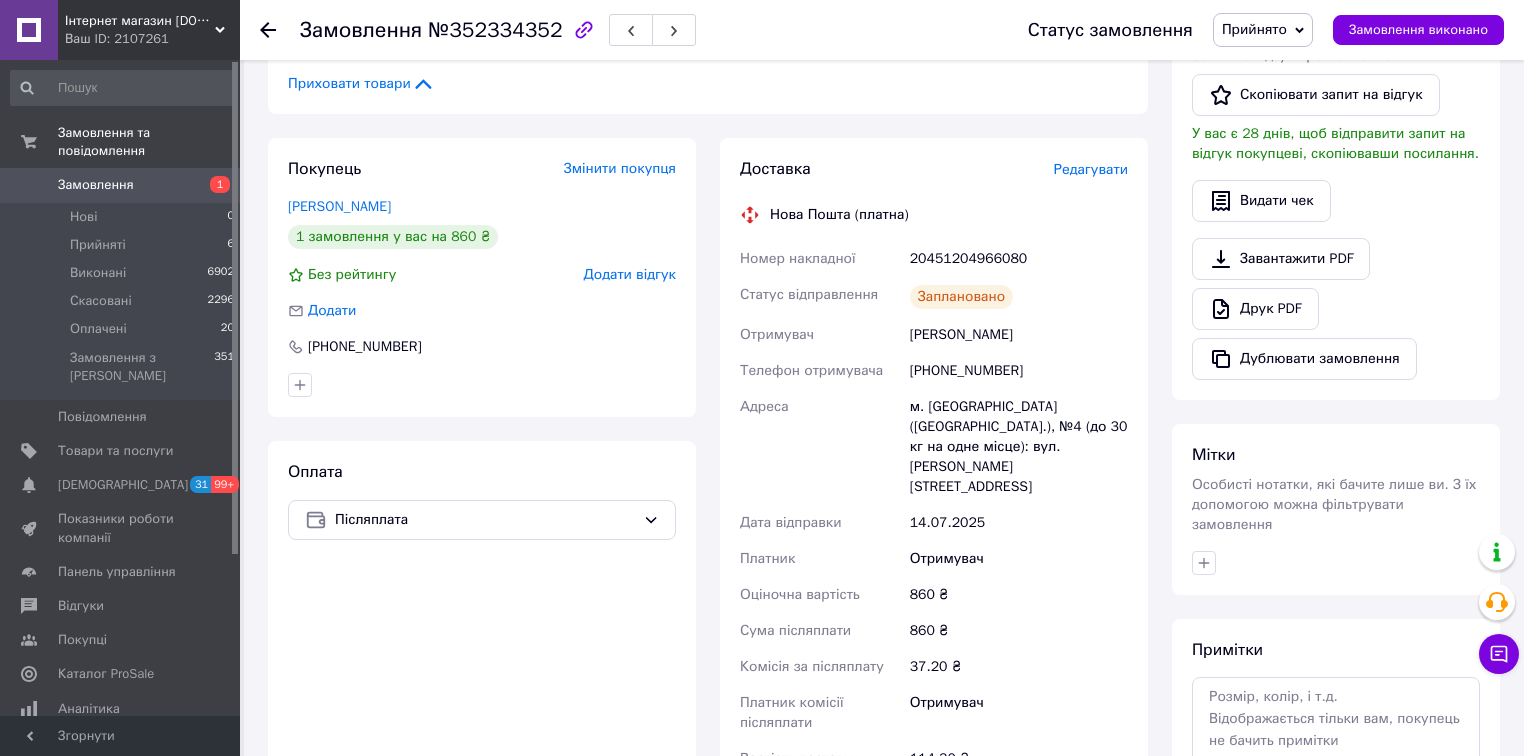 scroll, scrollTop: 400, scrollLeft: 0, axis: vertical 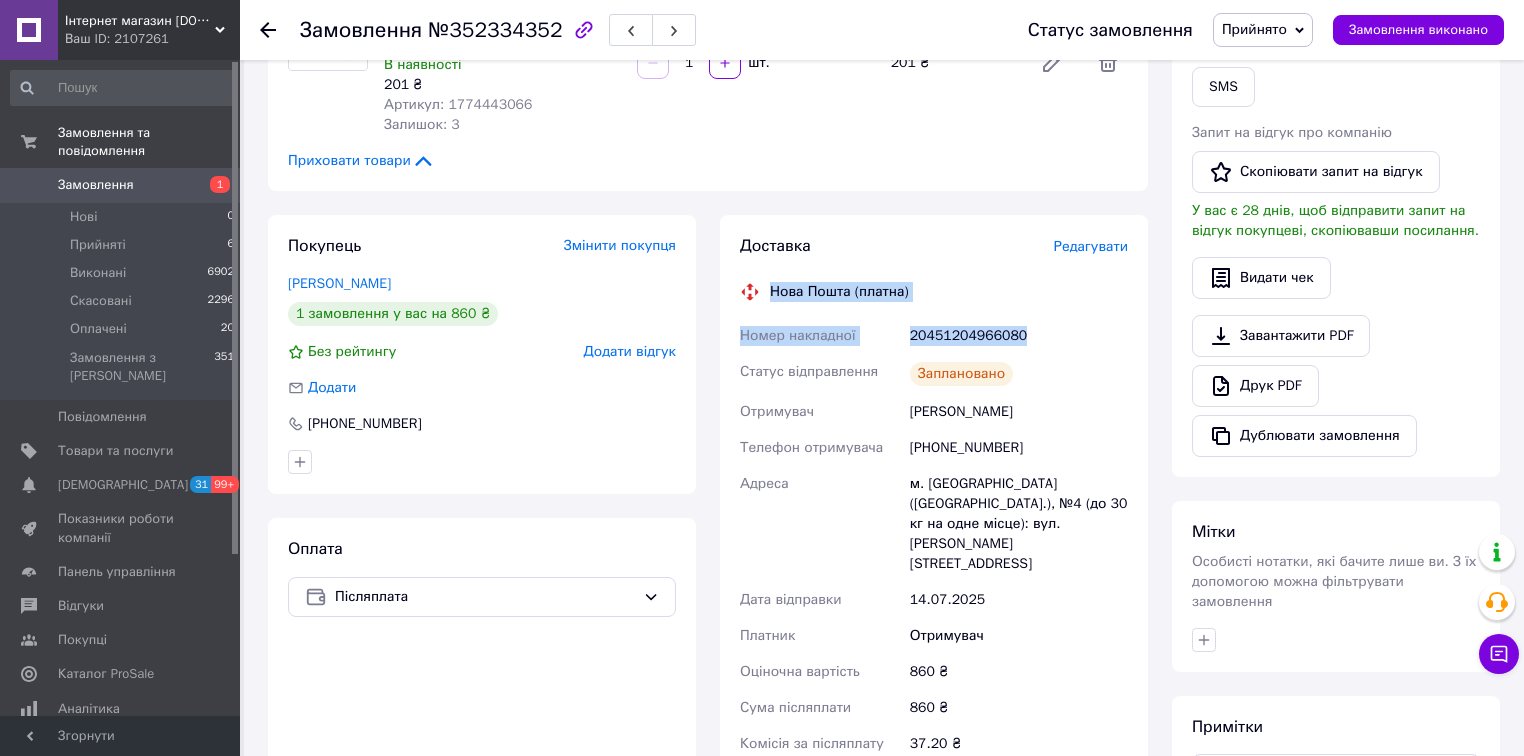drag, startPoint x: 877, startPoint y: 294, endPoint x: 773, endPoint y: 268, distance: 107.200745 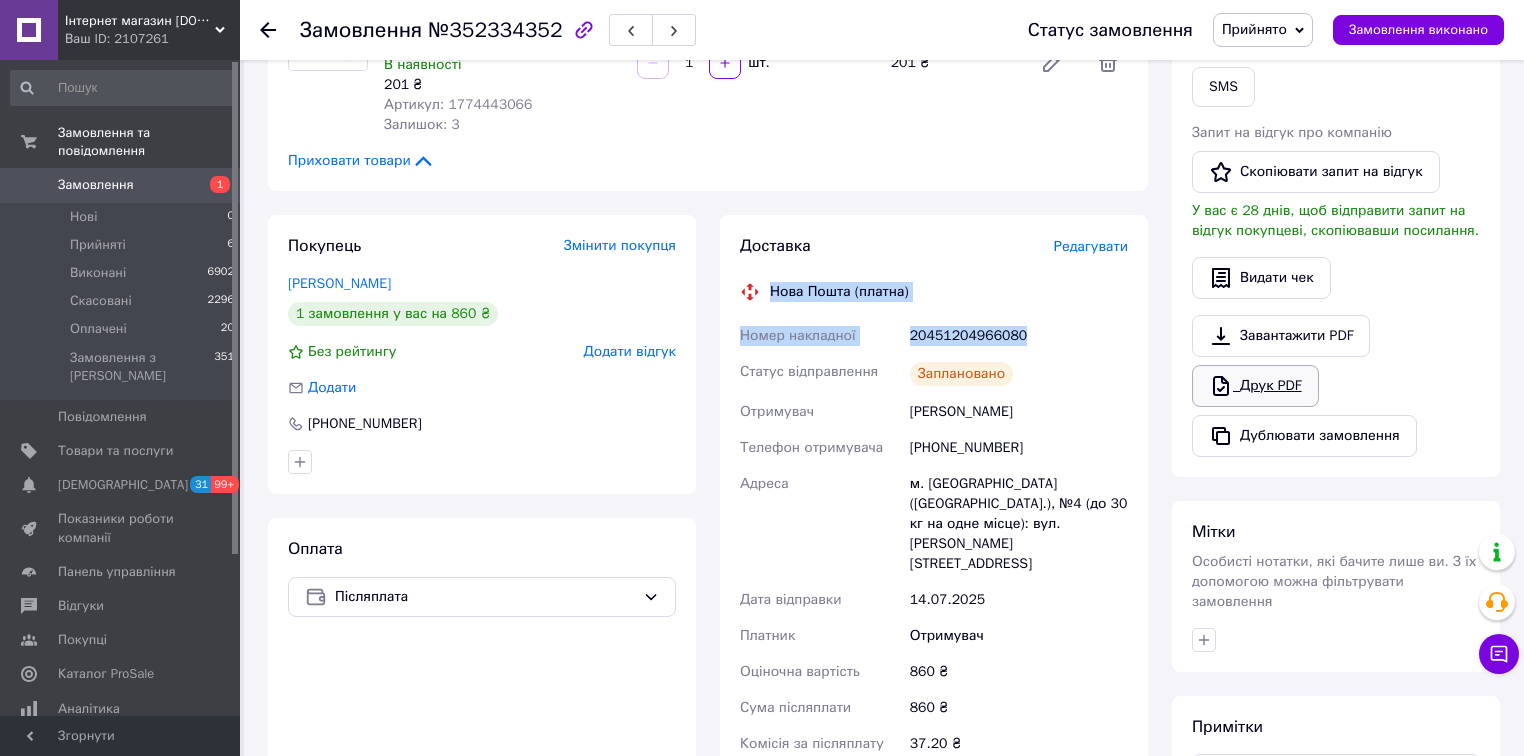 copy on "Нова Пошта (платна) Номер накладної 20451204966080" 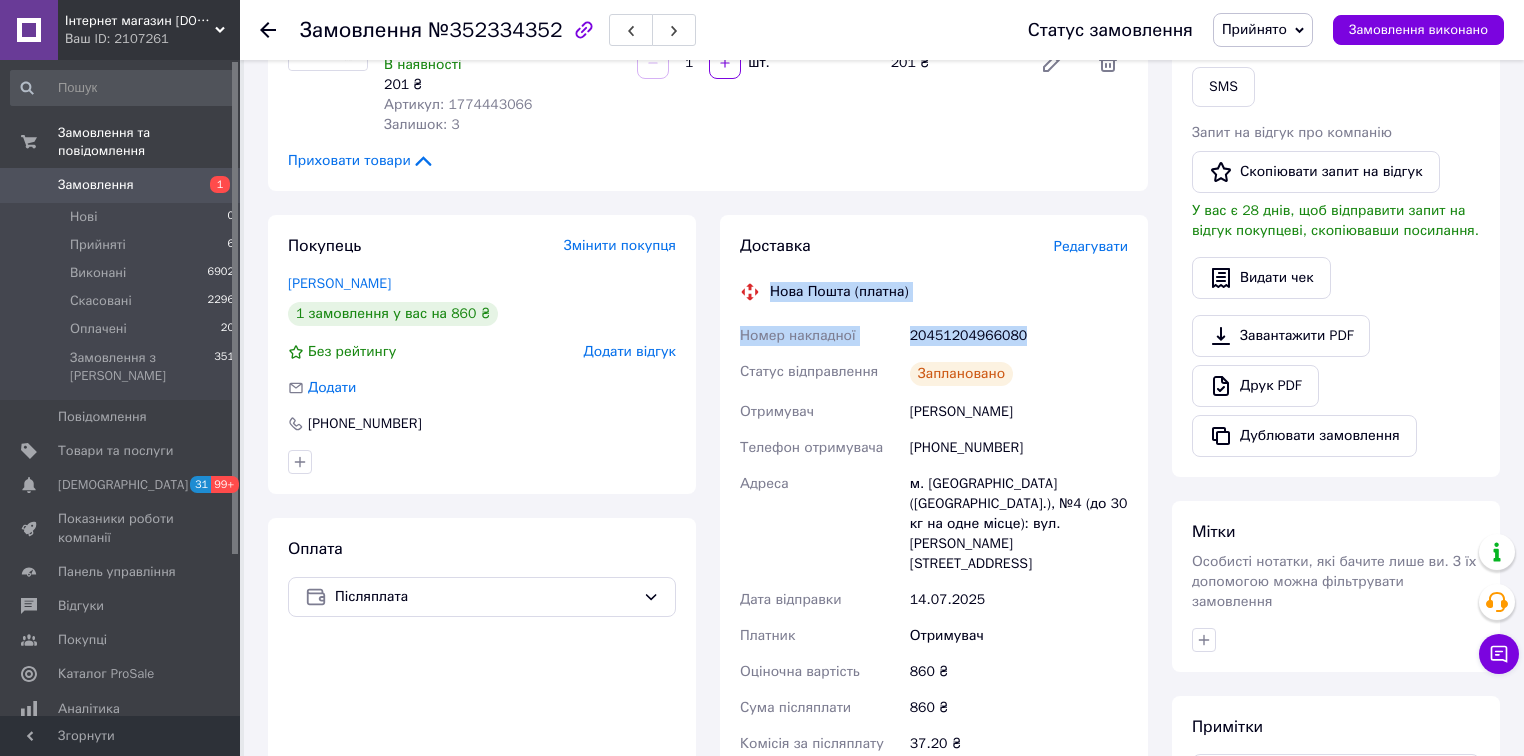 click on "20451204966080" at bounding box center [1019, 336] 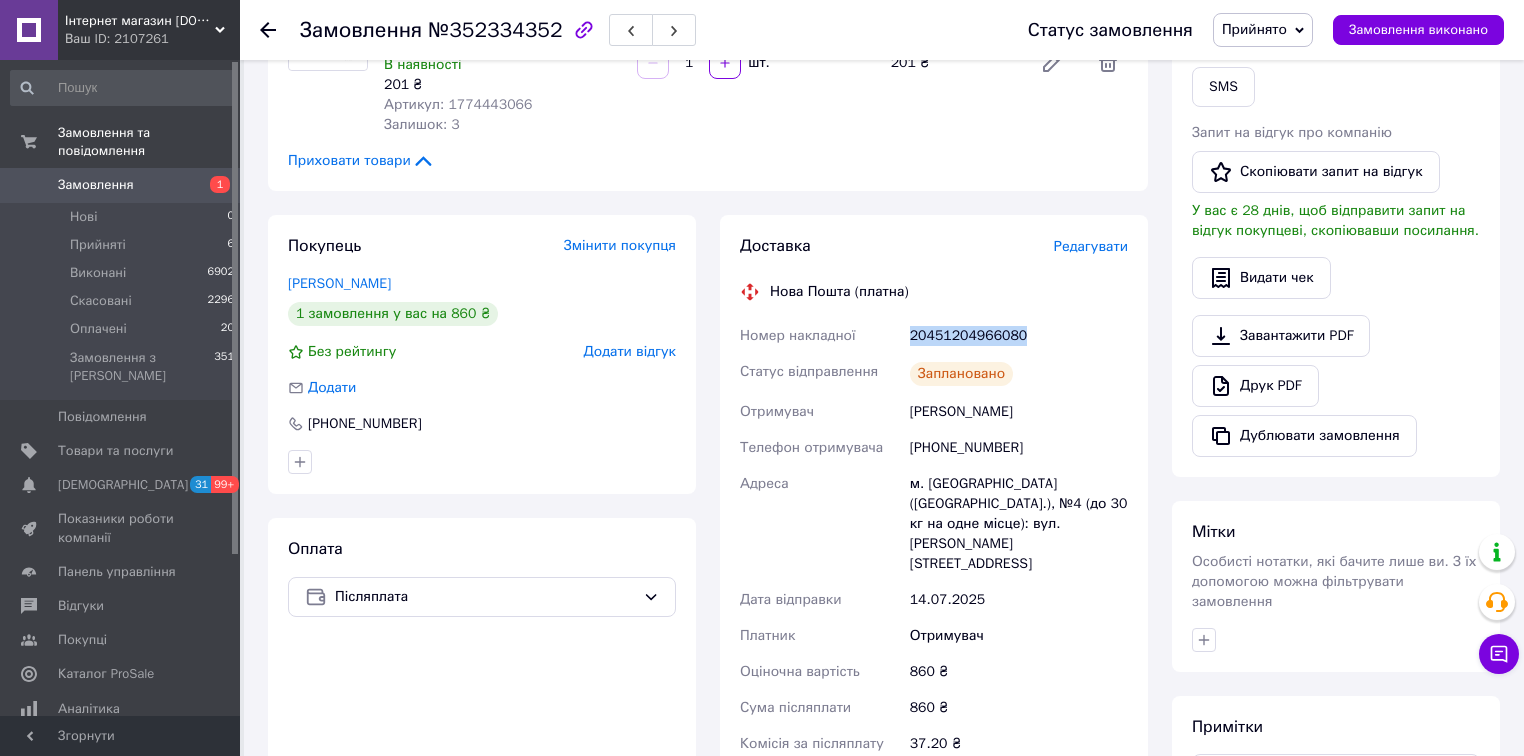 click on "20451204966080" at bounding box center (1019, 336) 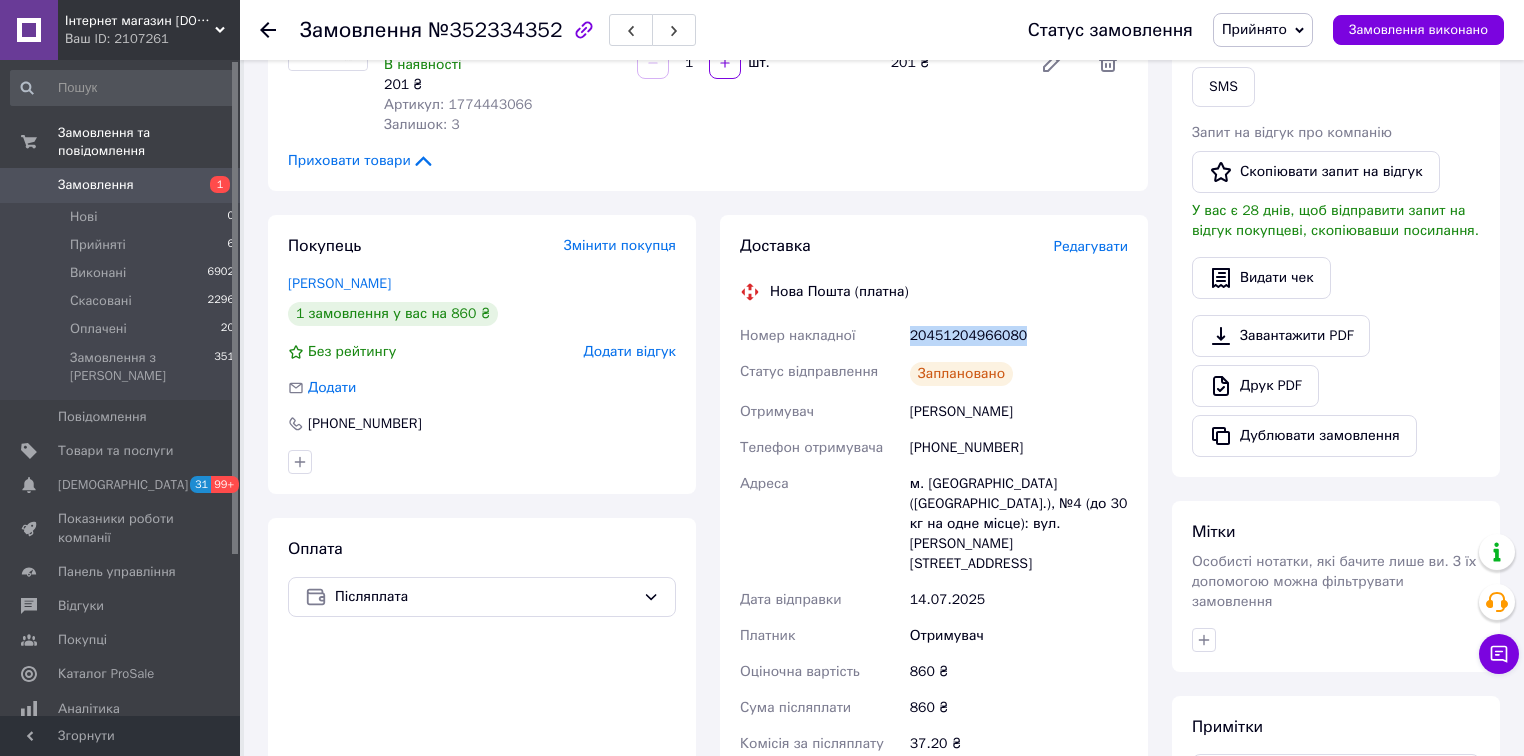 drag, startPoint x: 1255, startPoint y: 24, endPoint x: 1273, endPoint y: 45, distance: 27.658634 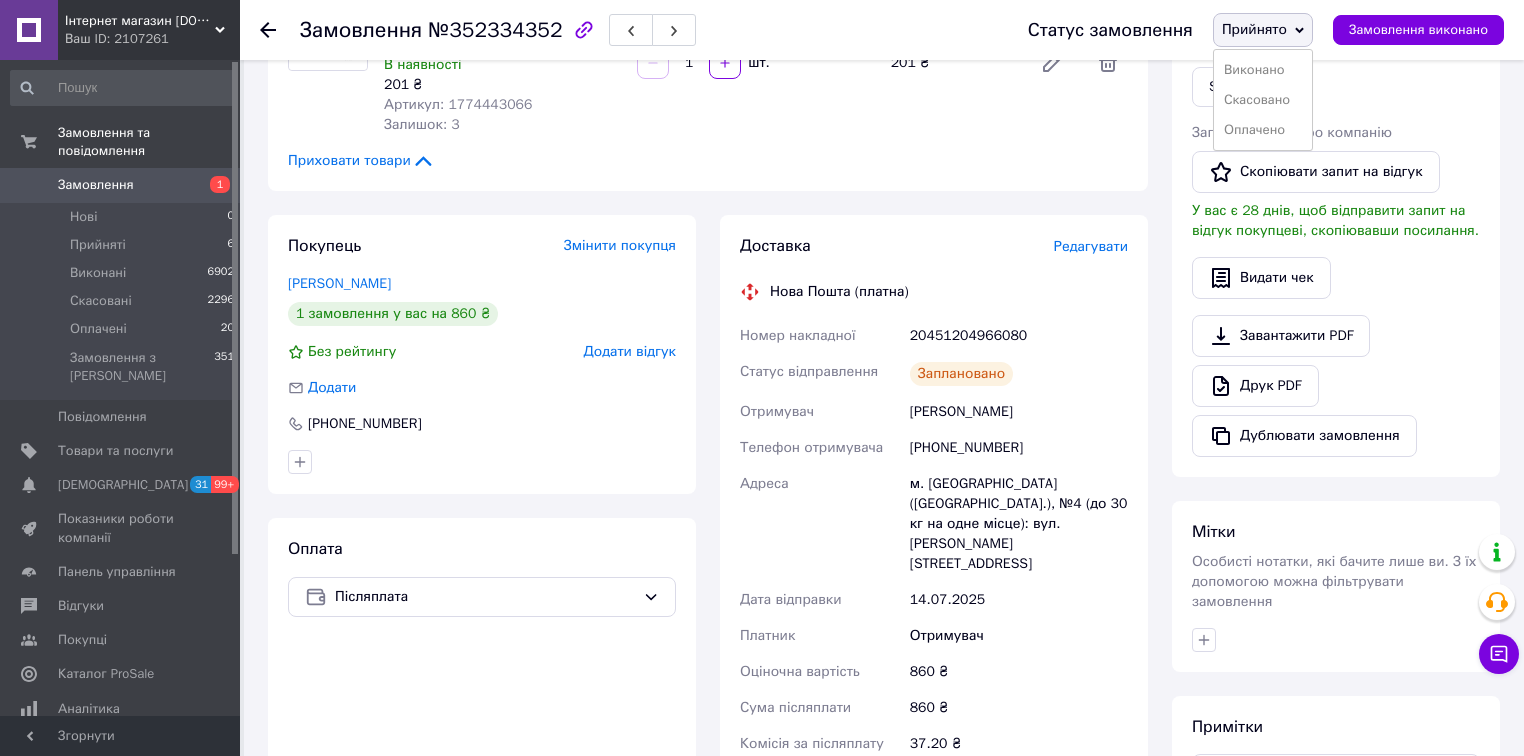 click on "Оплачено" at bounding box center (1263, 130) 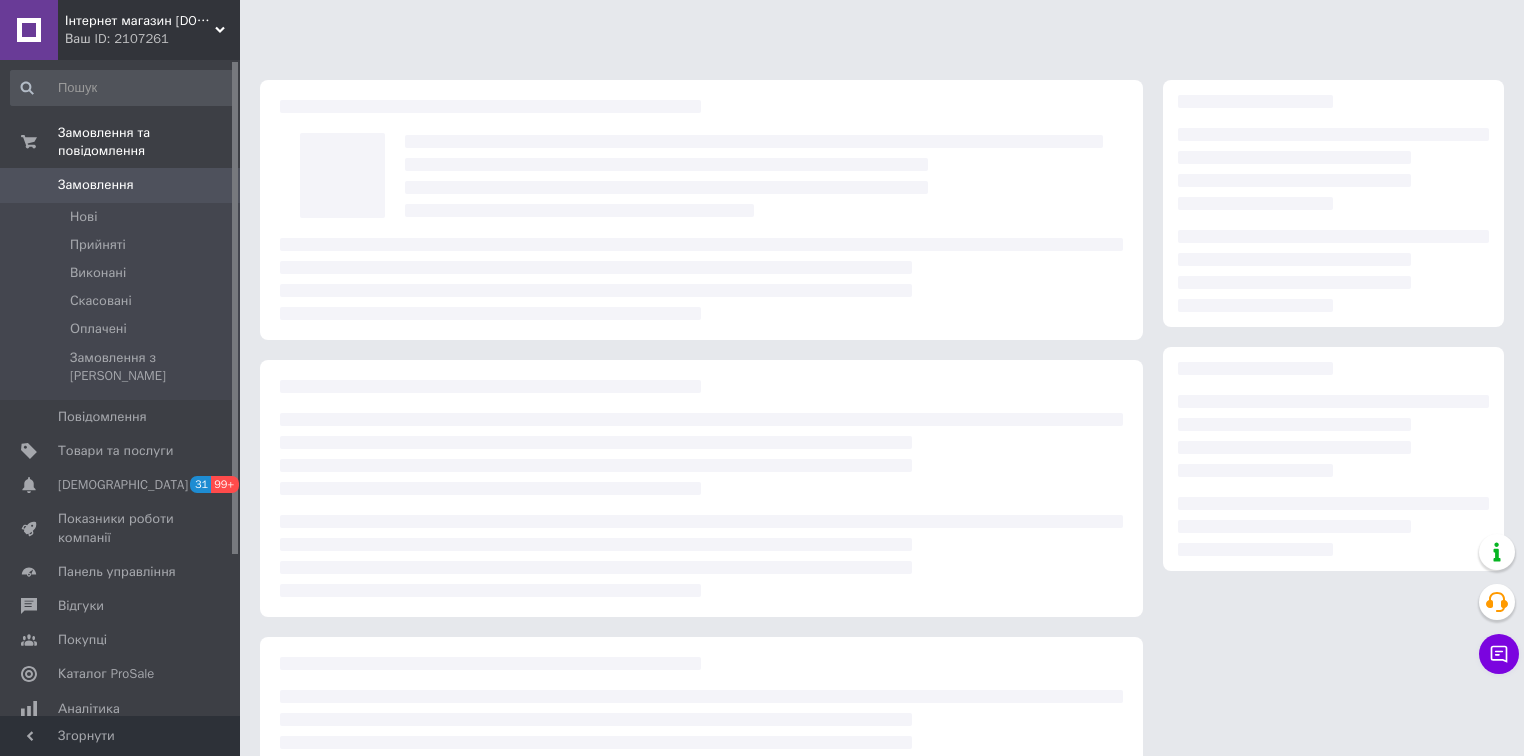 scroll, scrollTop: 158, scrollLeft: 0, axis: vertical 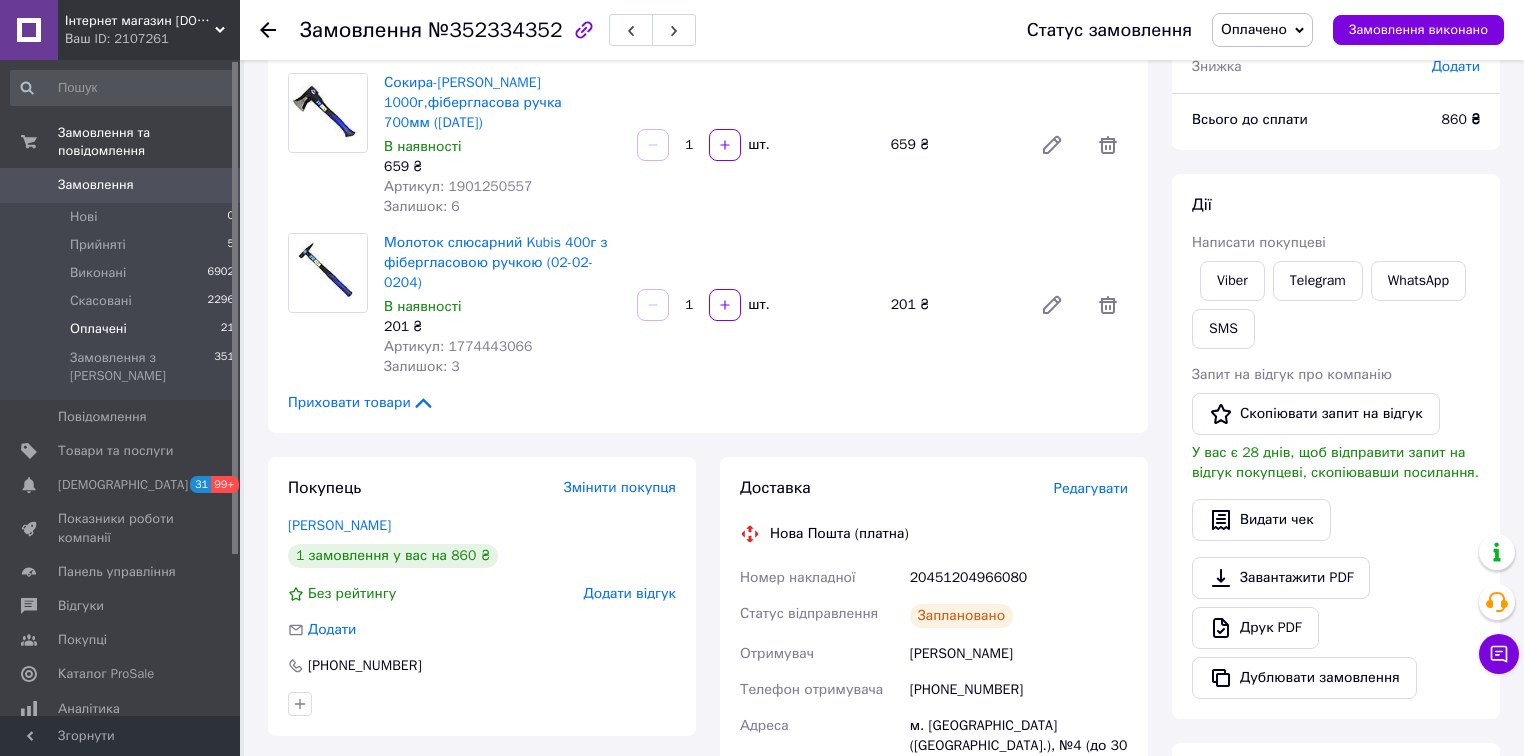 click on "Оплачені" at bounding box center [98, 329] 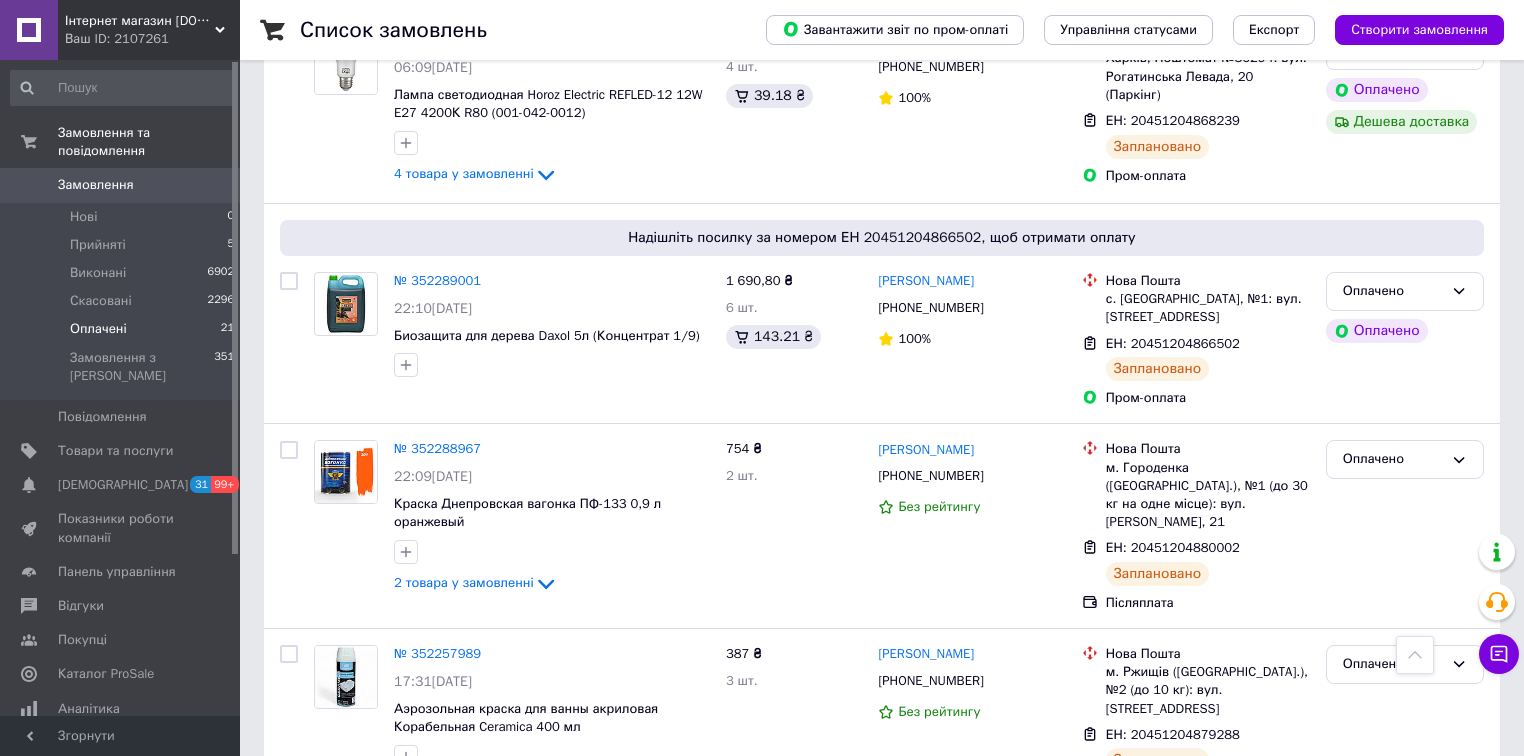 scroll, scrollTop: 3440, scrollLeft: 0, axis: vertical 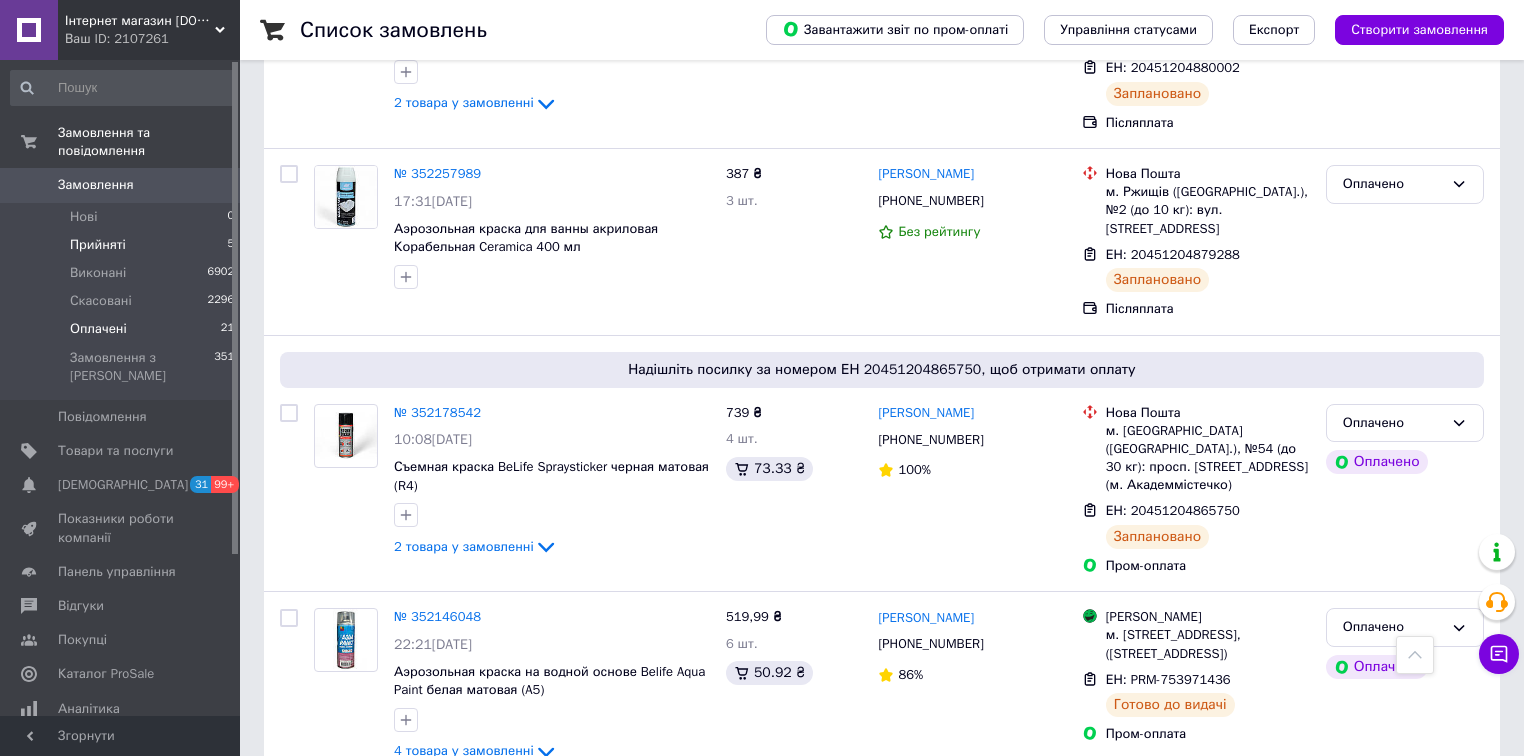 click on "Прийняті" at bounding box center (98, 245) 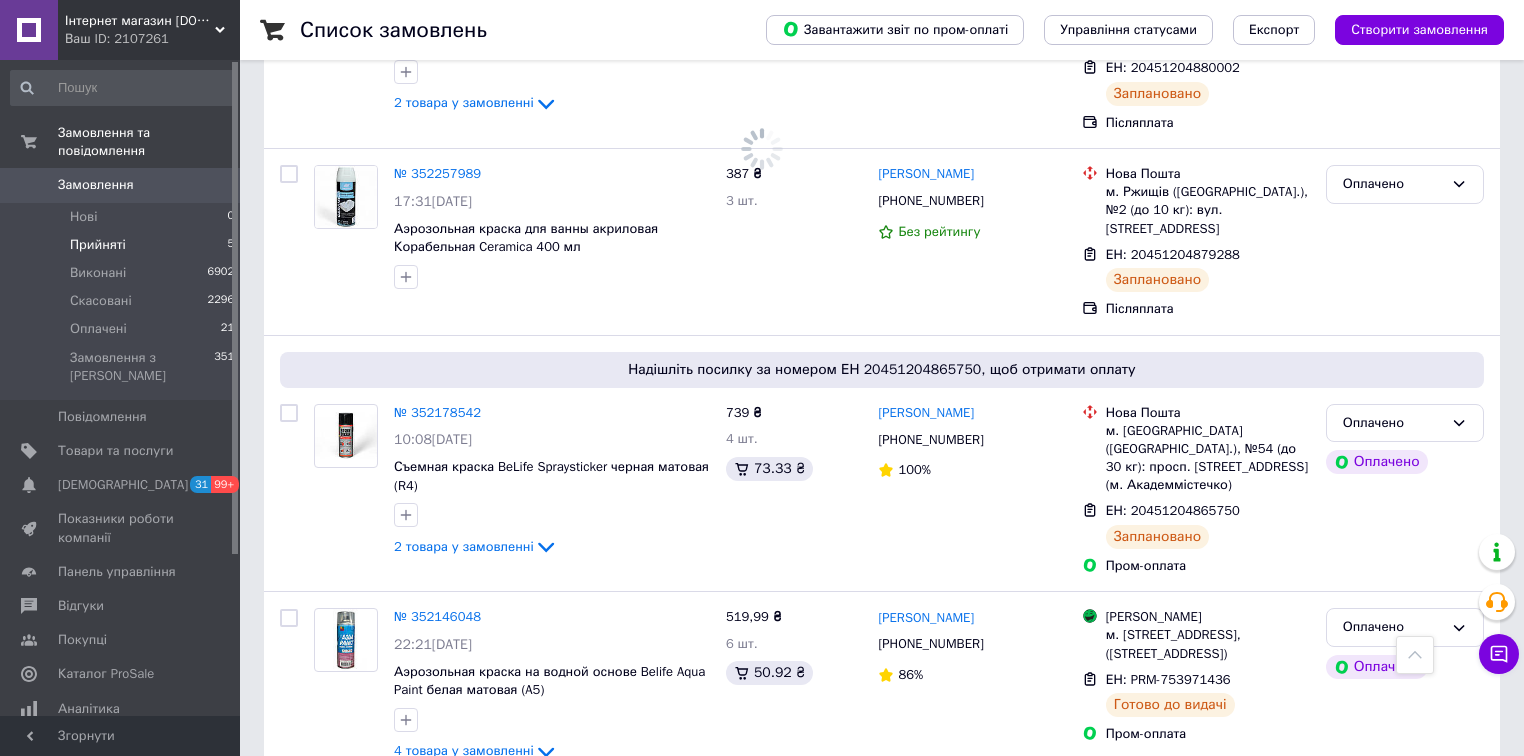scroll, scrollTop: 0, scrollLeft: 0, axis: both 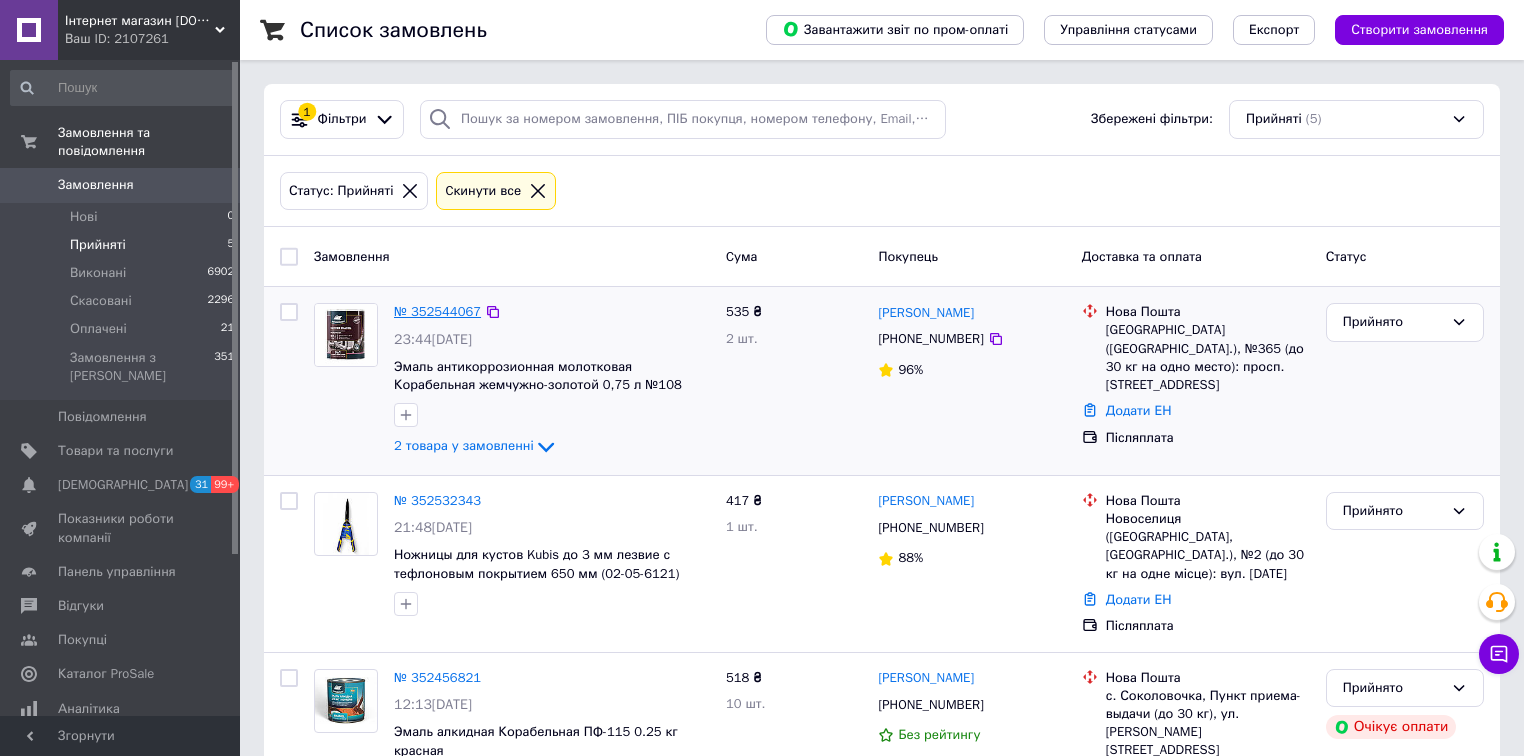 click on "№ 352544067" at bounding box center [437, 311] 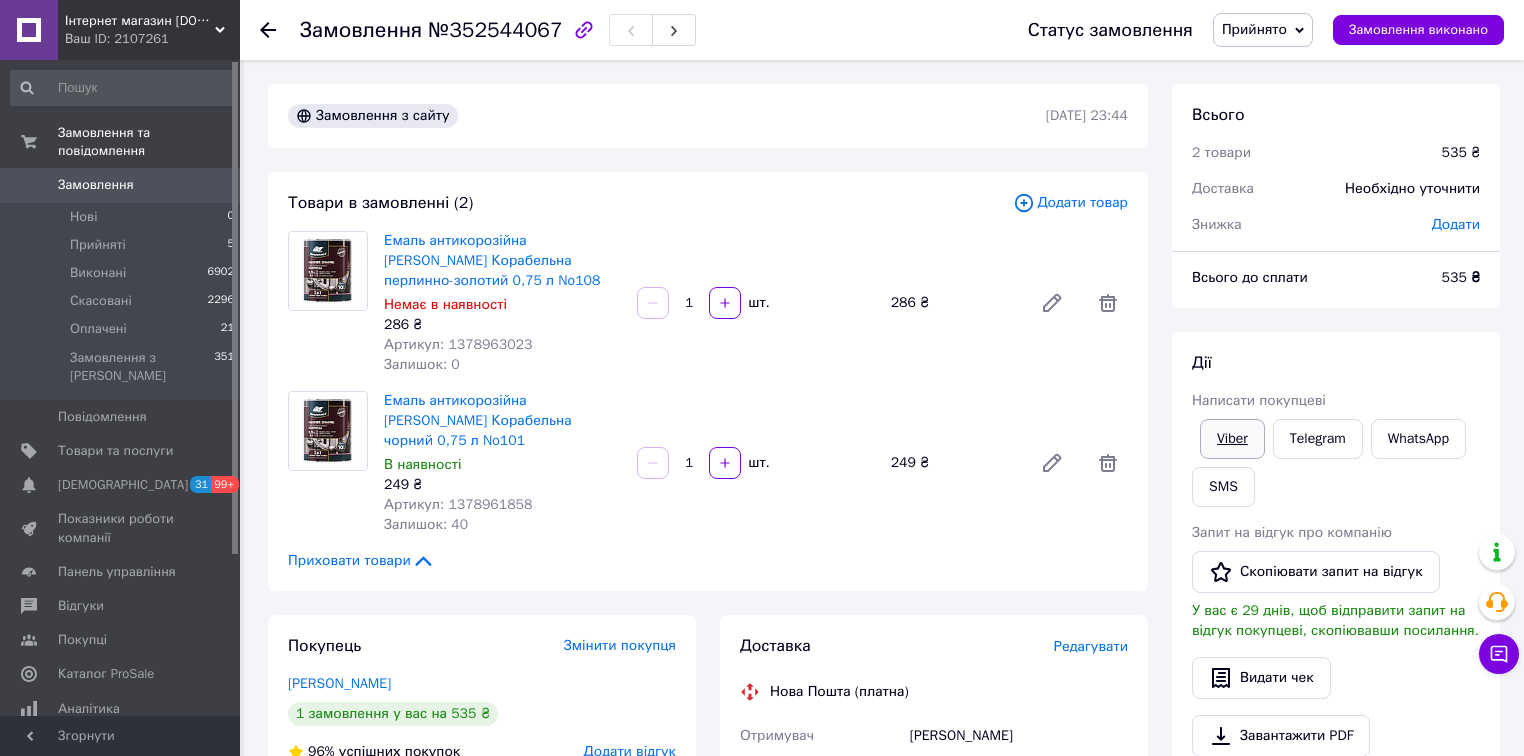 click on "Viber" at bounding box center (1232, 439) 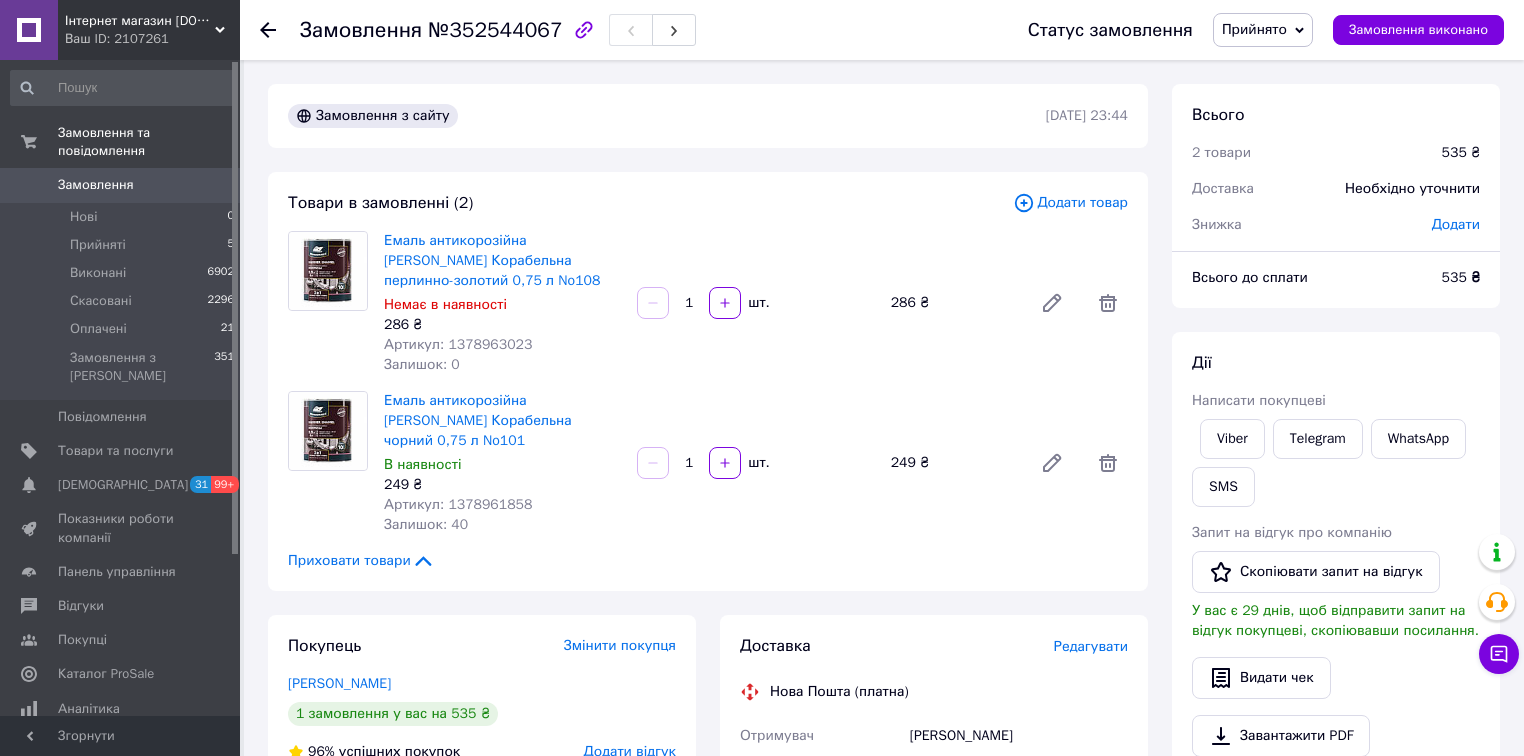 click on "№352544067" at bounding box center [495, 30] 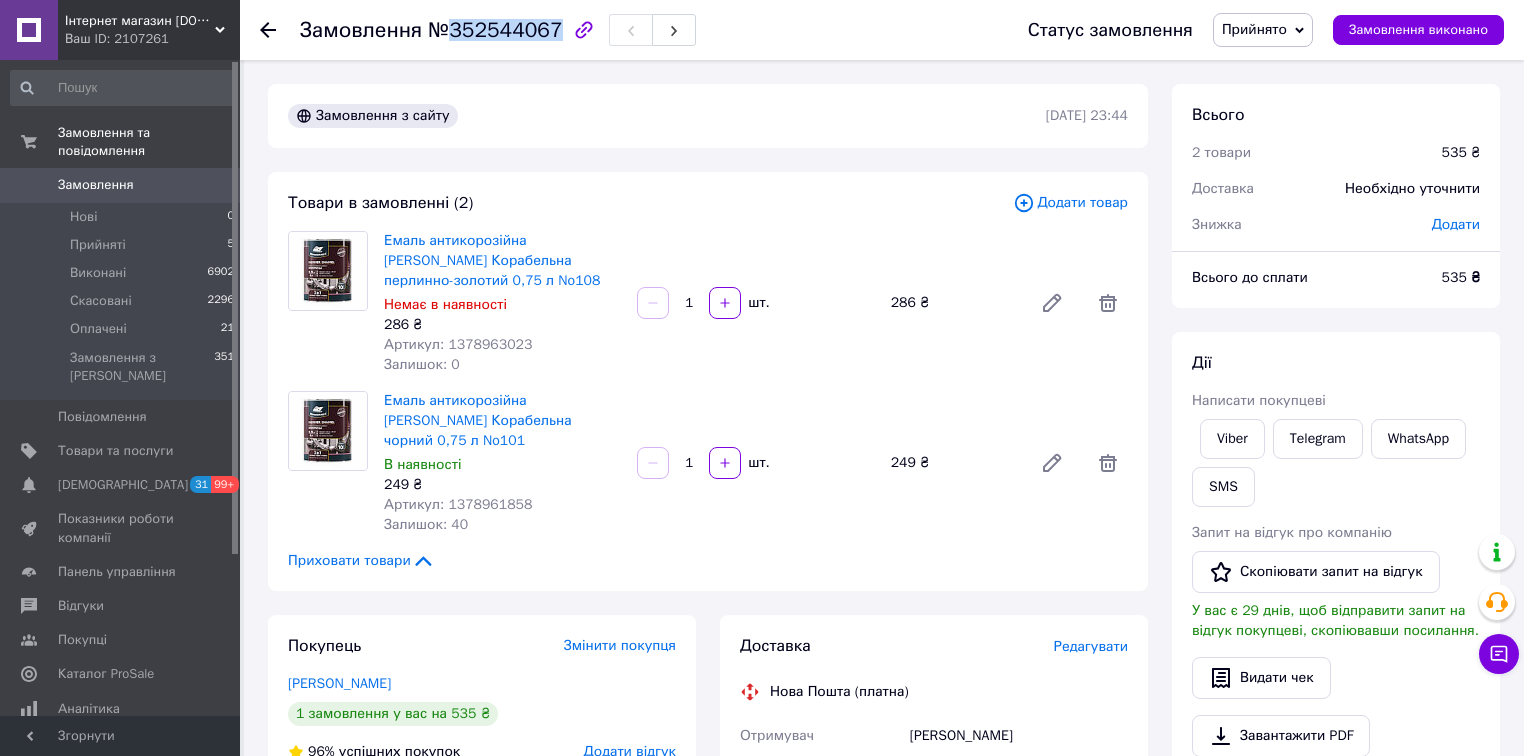 click on "№352544067" at bounding box center [495, 30] 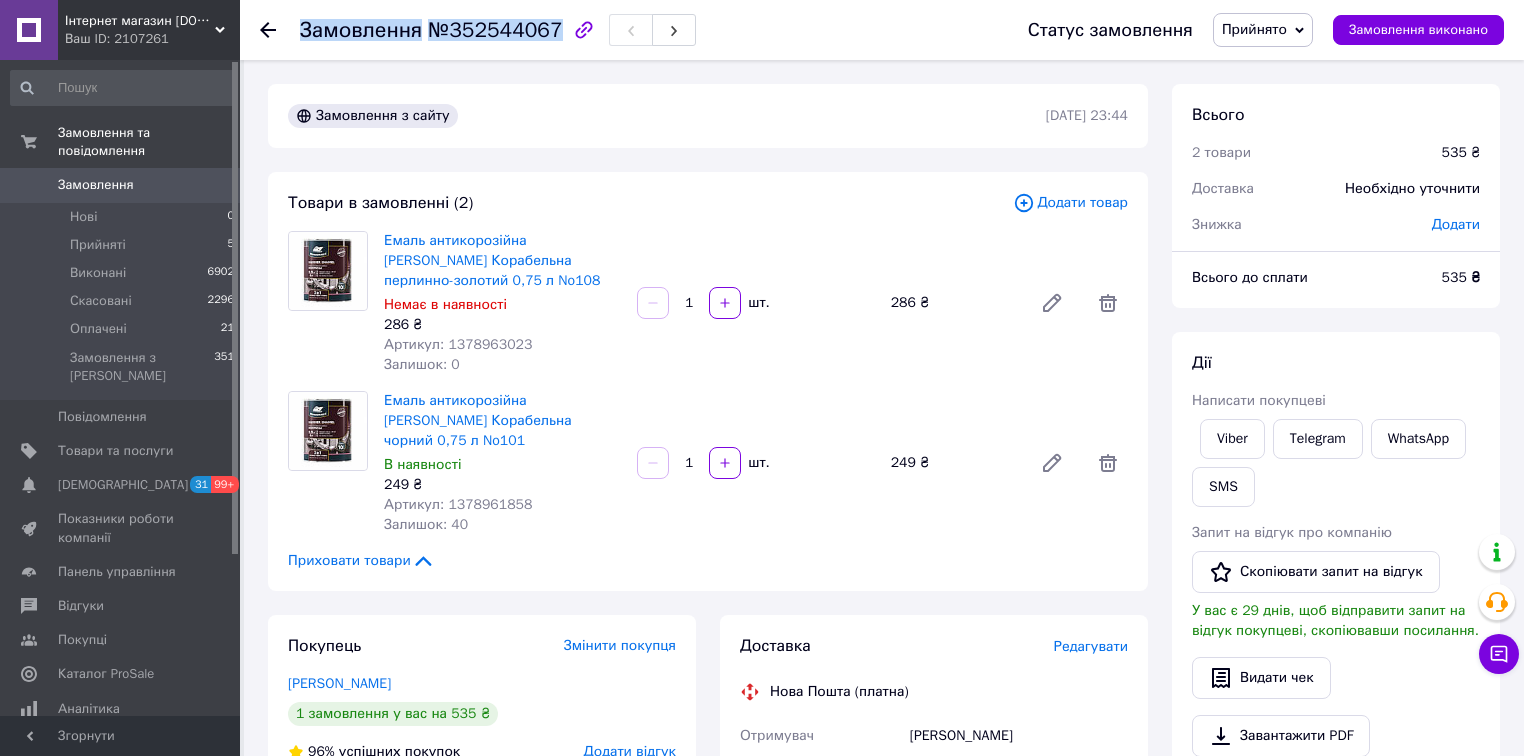 click on "№352544067" at bounding box center [495, 30] 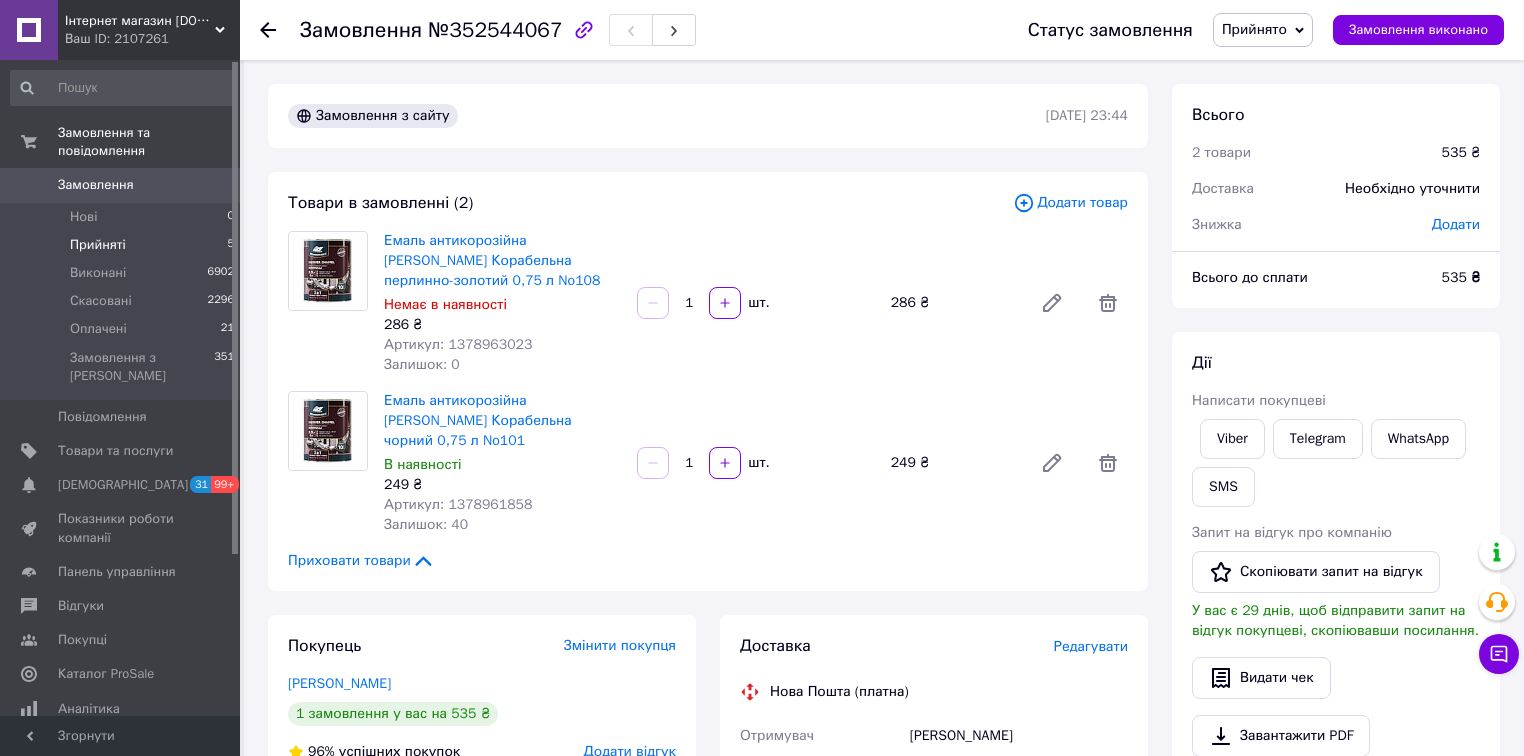 click on "Прийняті" at bounding box center (98, 245) 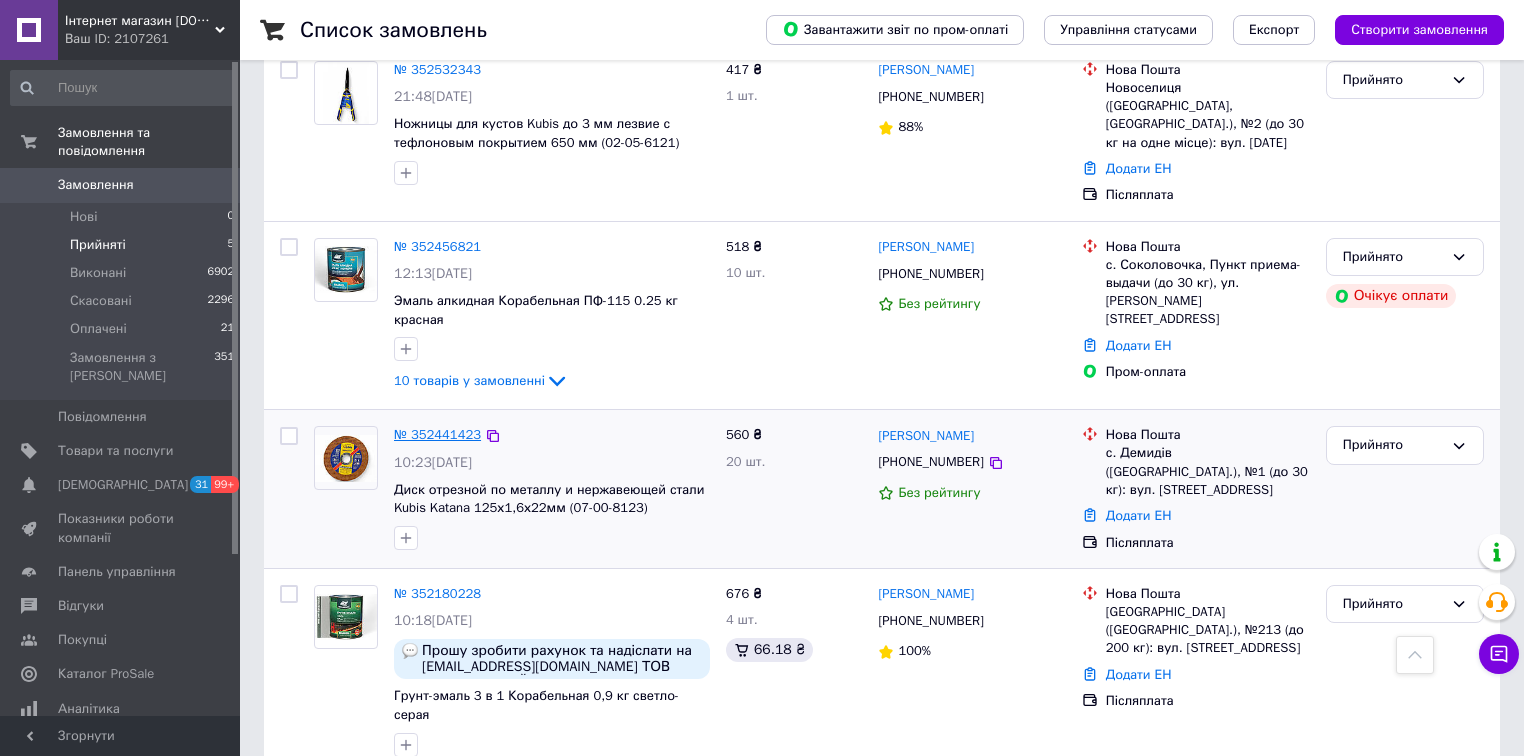click on "№ 352441423" at bounding box center [437, 434] 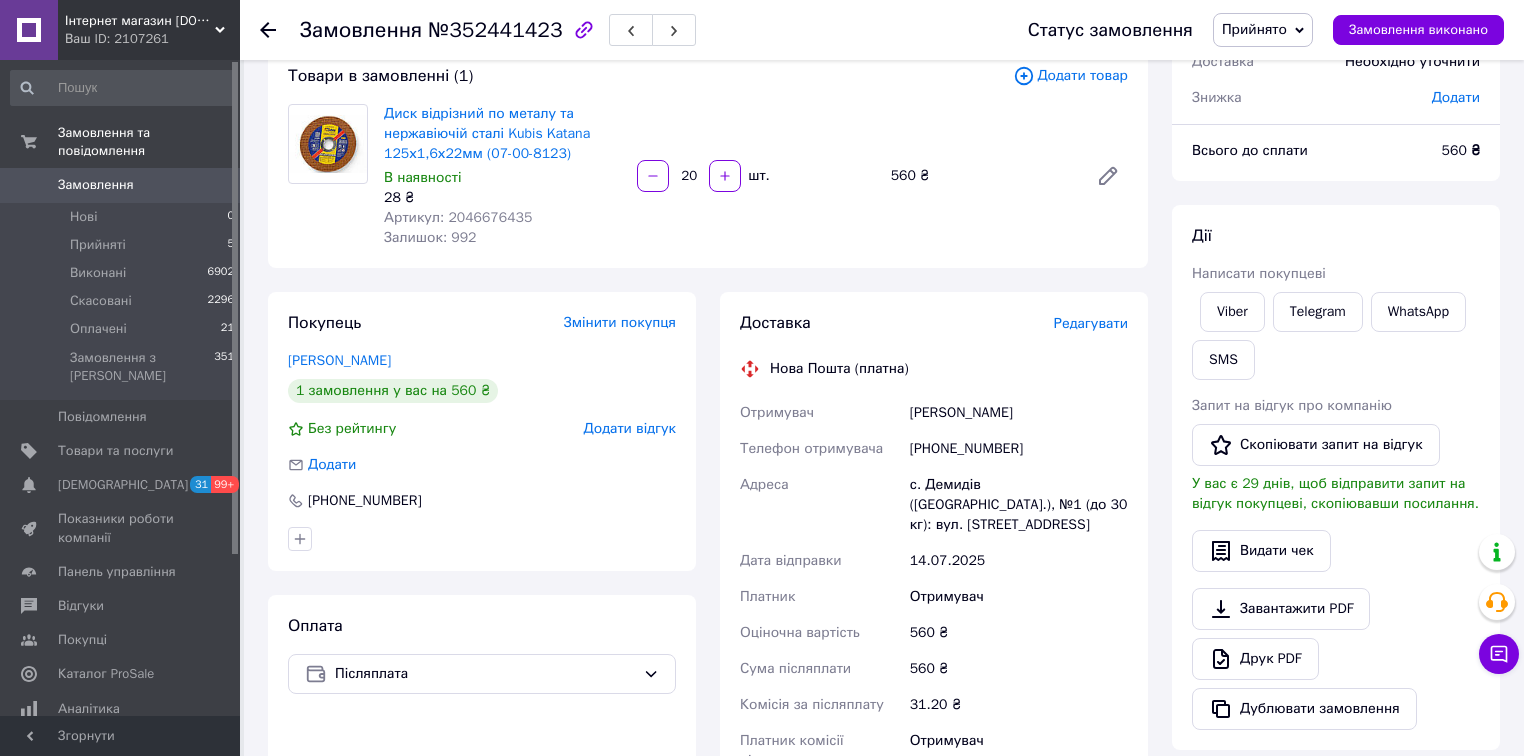 scroll, scrollTop: 0, scrollLeft: 0, axis: both 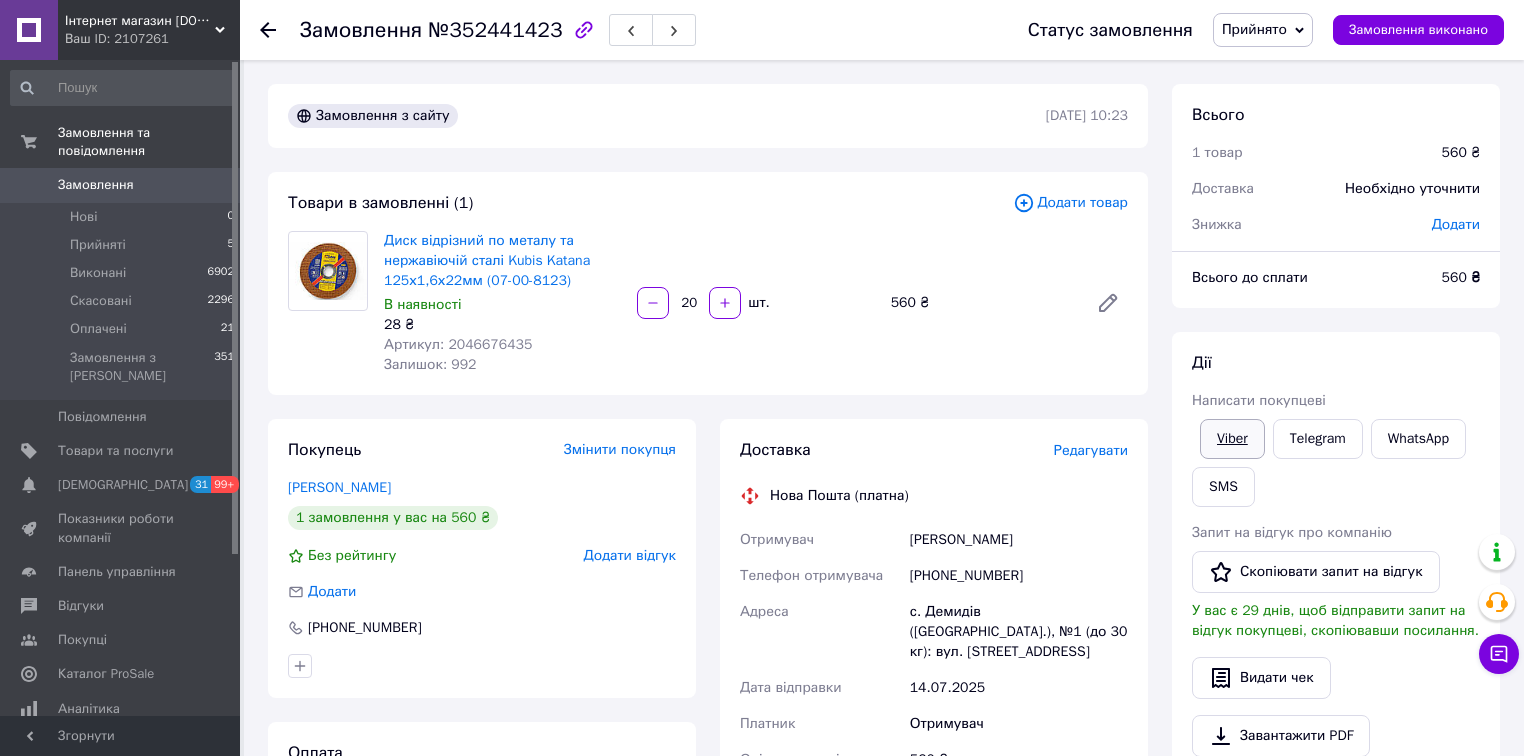 click on "Viber" at bounding box center [1232, 439] 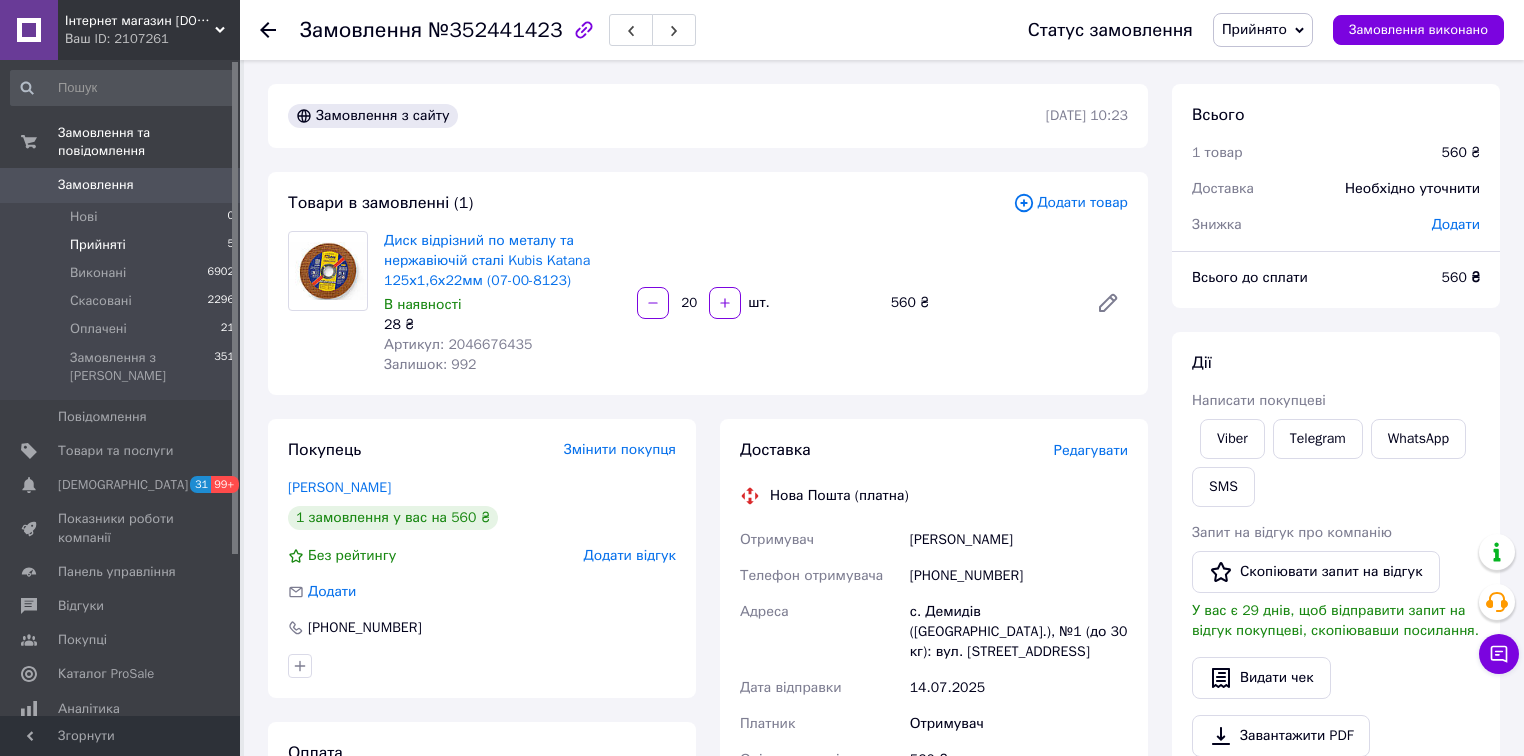 click on "Прийняті" at bounding box center [98, 245] 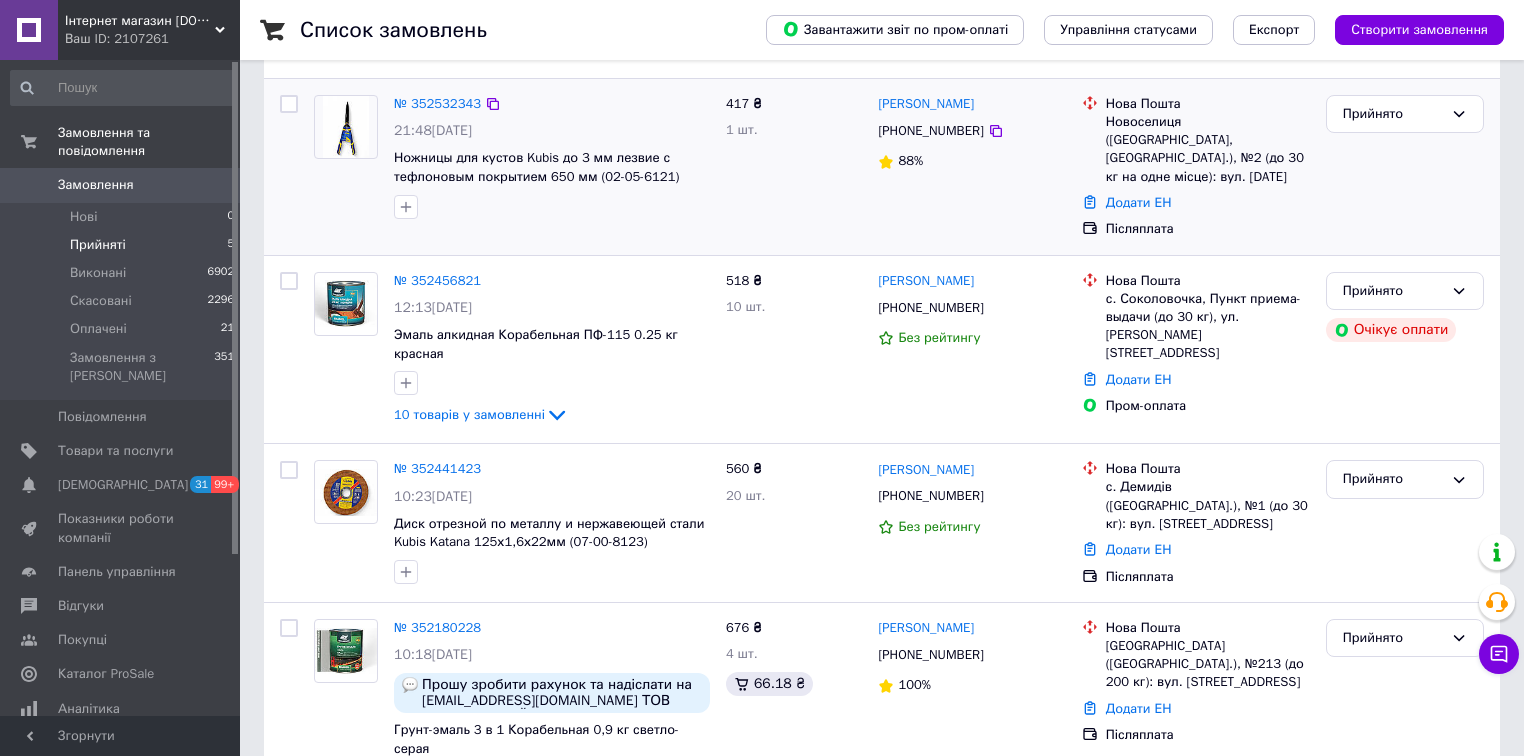 scroll, scrollTop: 400, scrollLeft: 0, axis: vertical 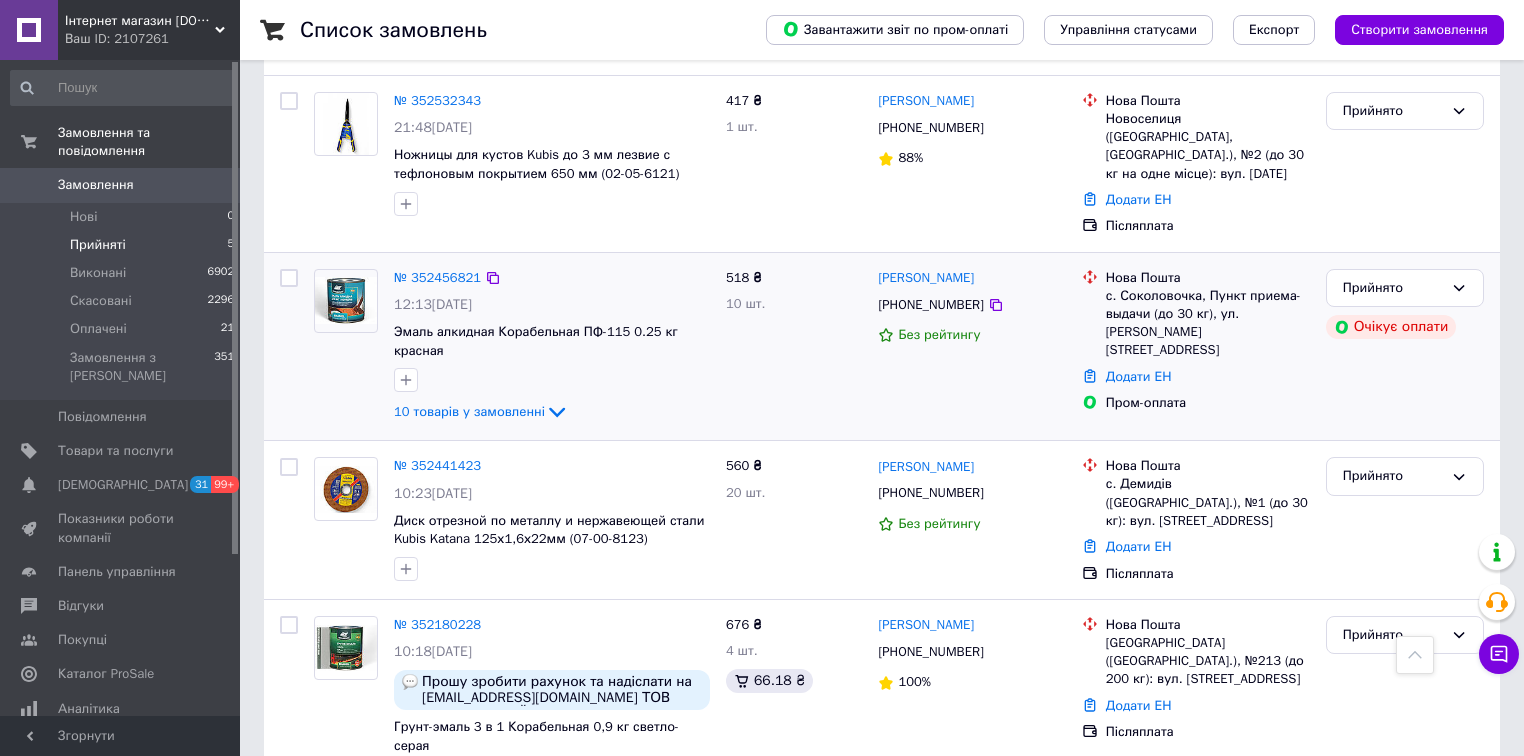 click on "№ 352456821" at bounding box center (437, 278) 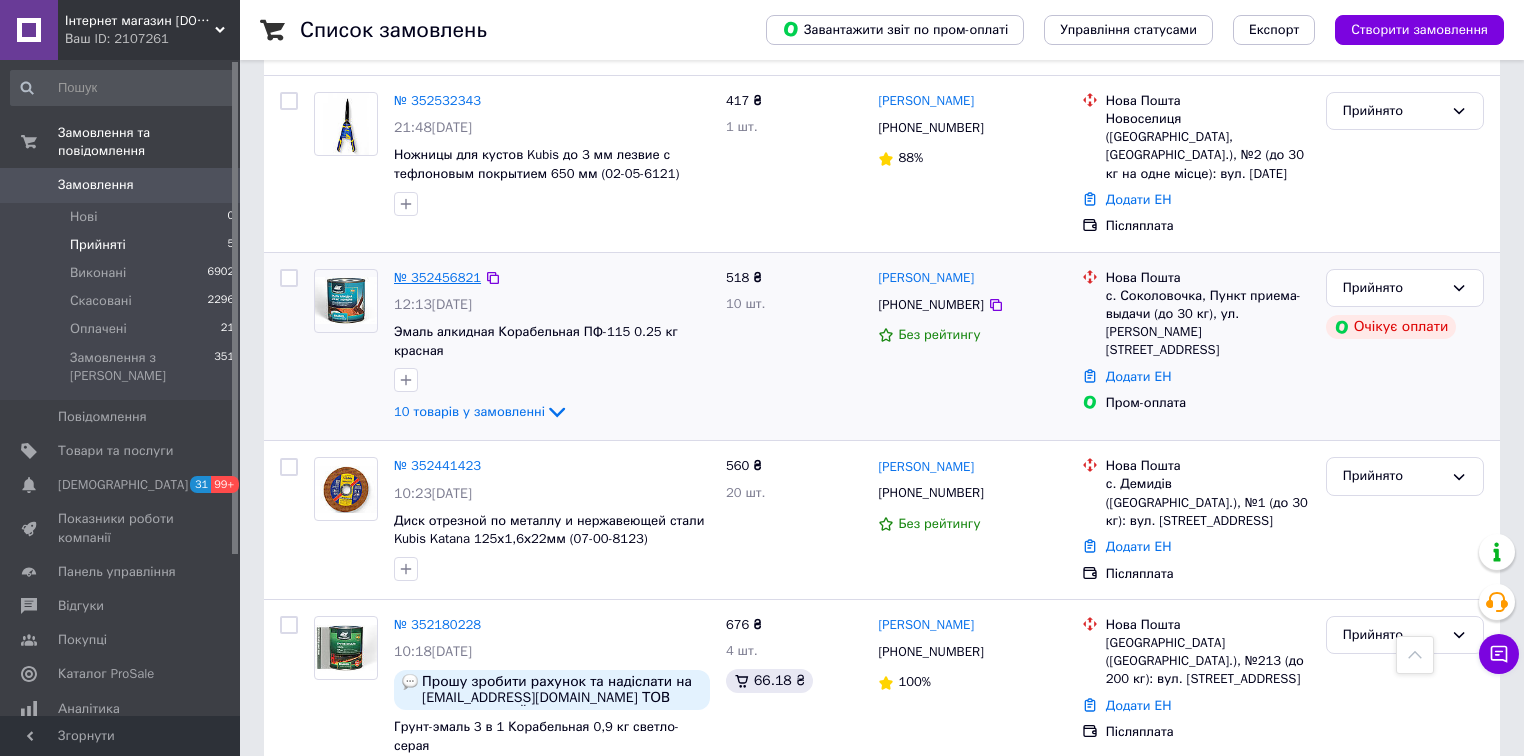 click on "№ 352456821" at bounding box center [437, 277] 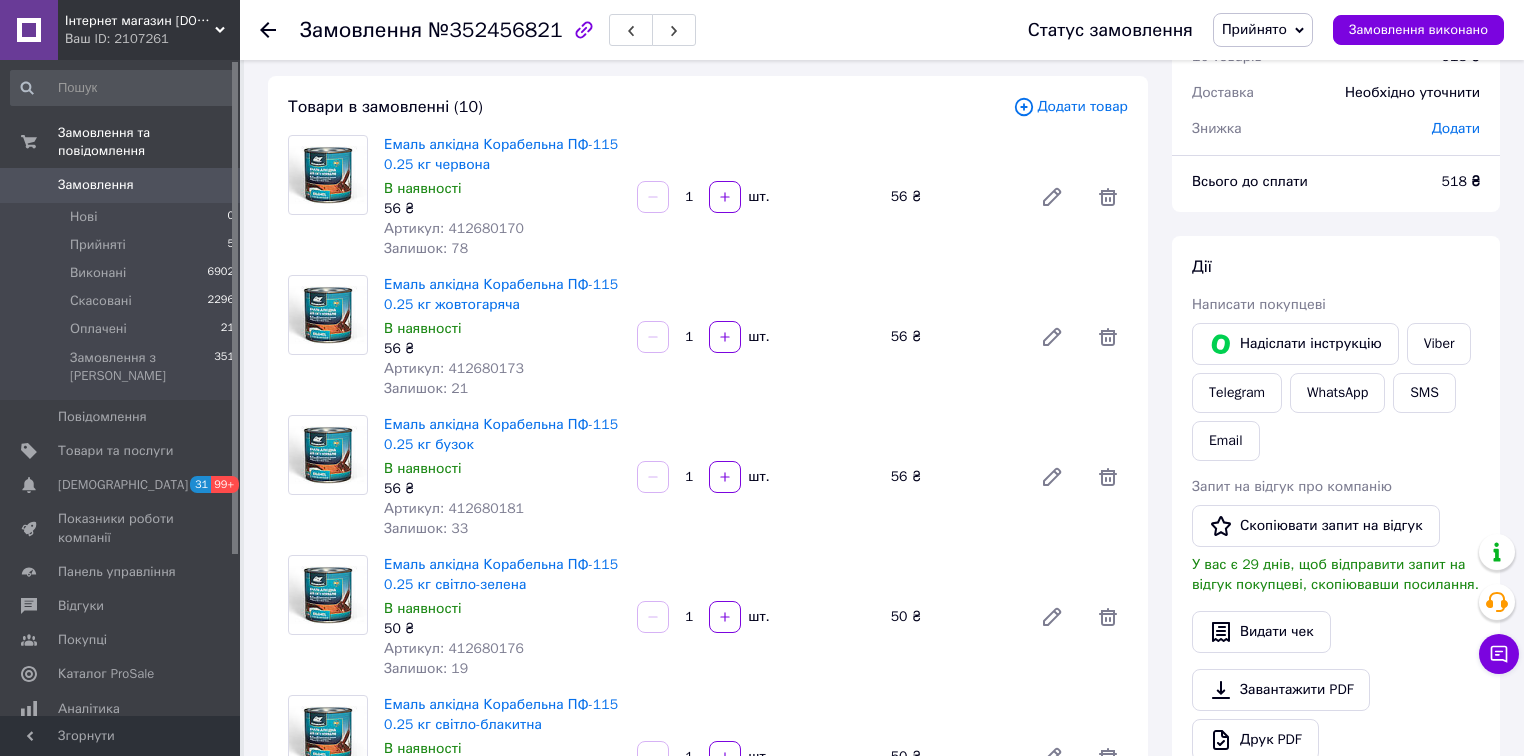 scroll, scrollTop: 0, scrollLeft: 0, axis: both 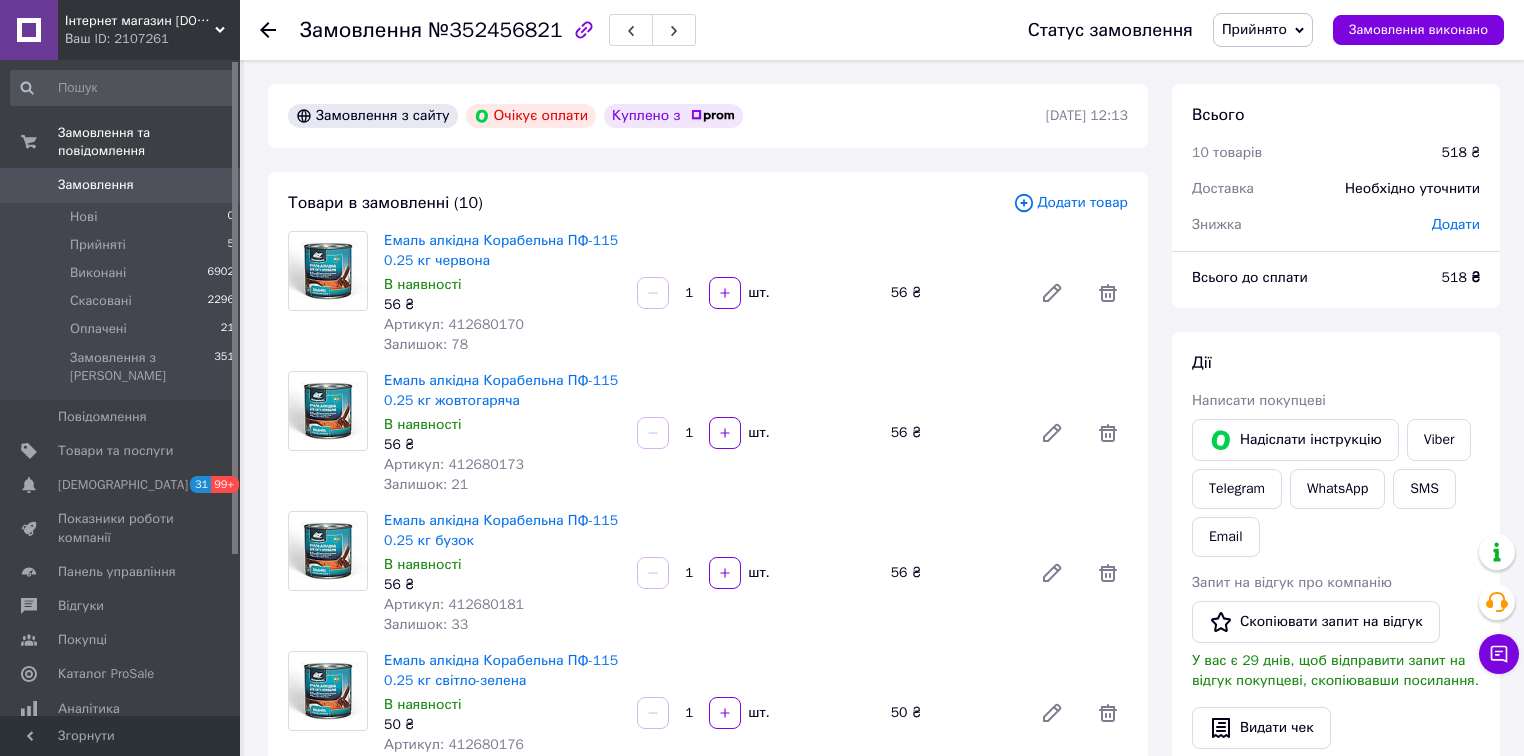 click on "Viber" at bounding box center (1439, 440) 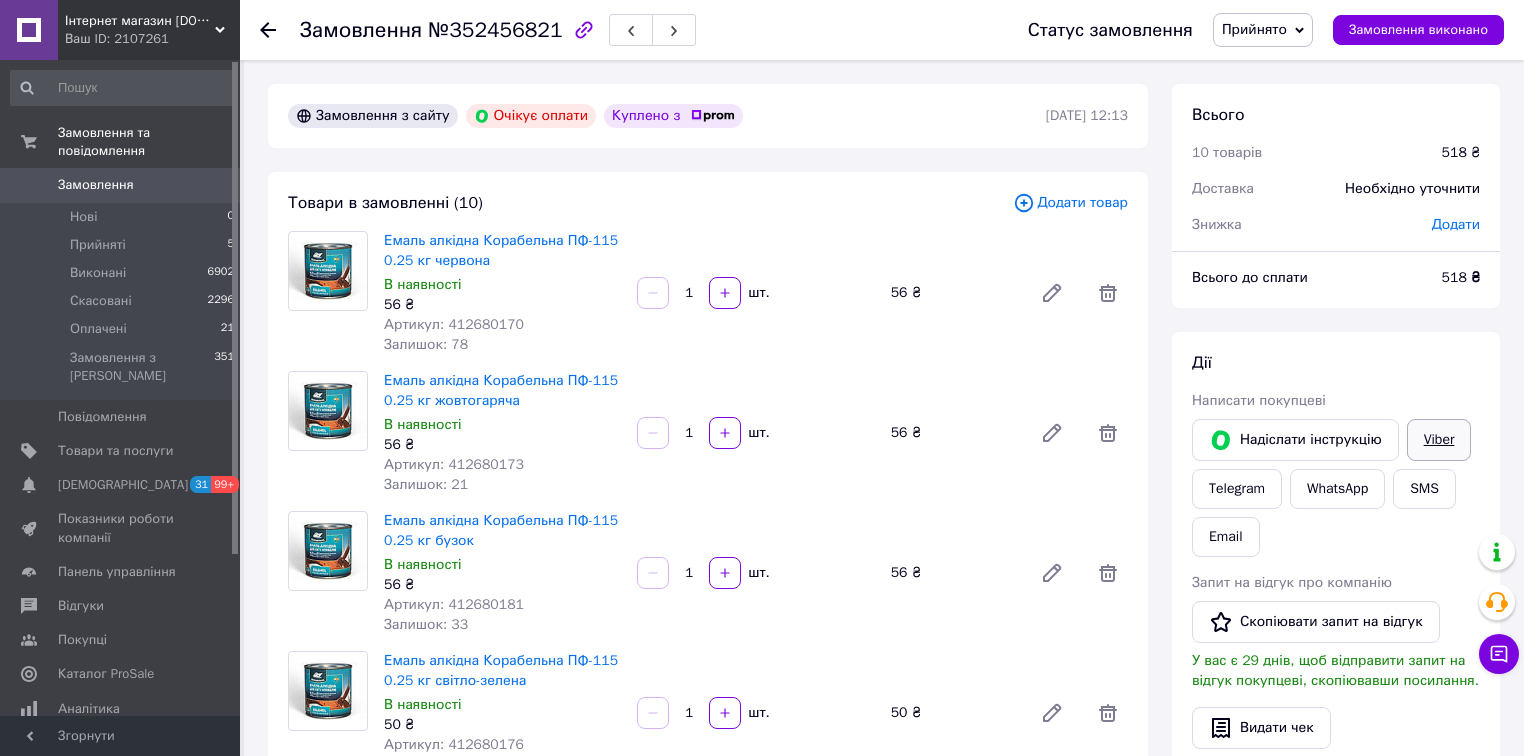 click on "Viber" at bounding box center (1439, 440) 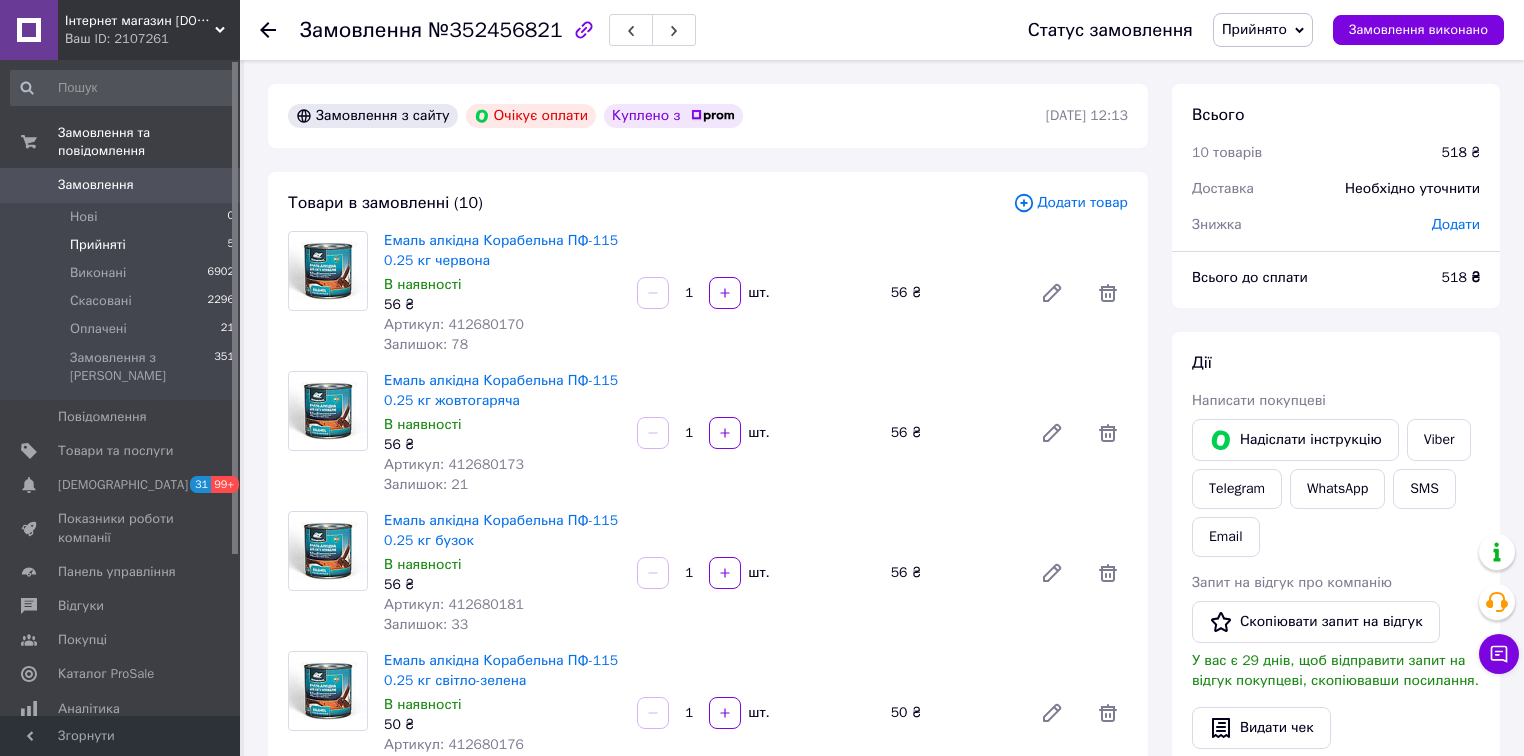 click on "Прийняті" at bounding box center (98, 245) 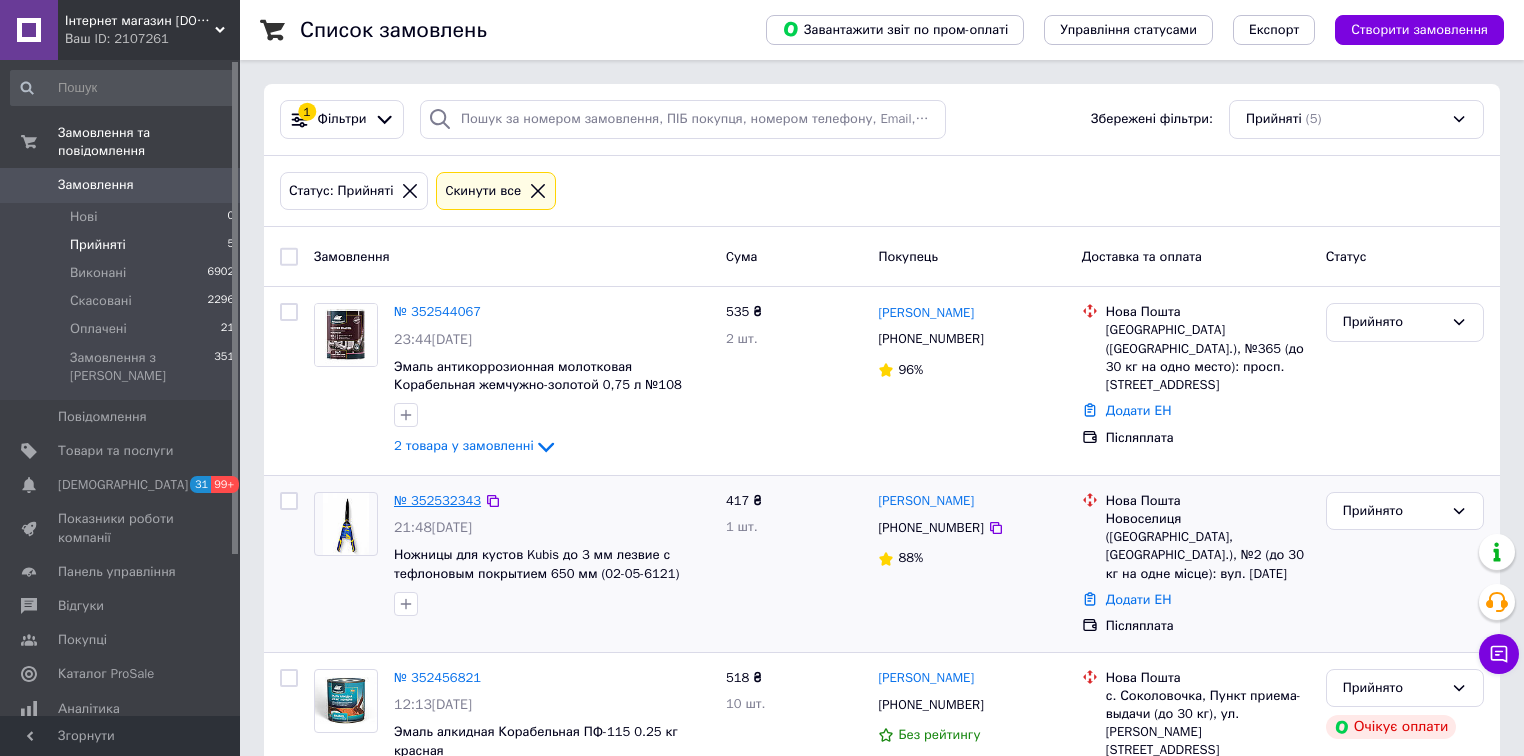 click on "№ 352532343" at bounding box center (437, 500) 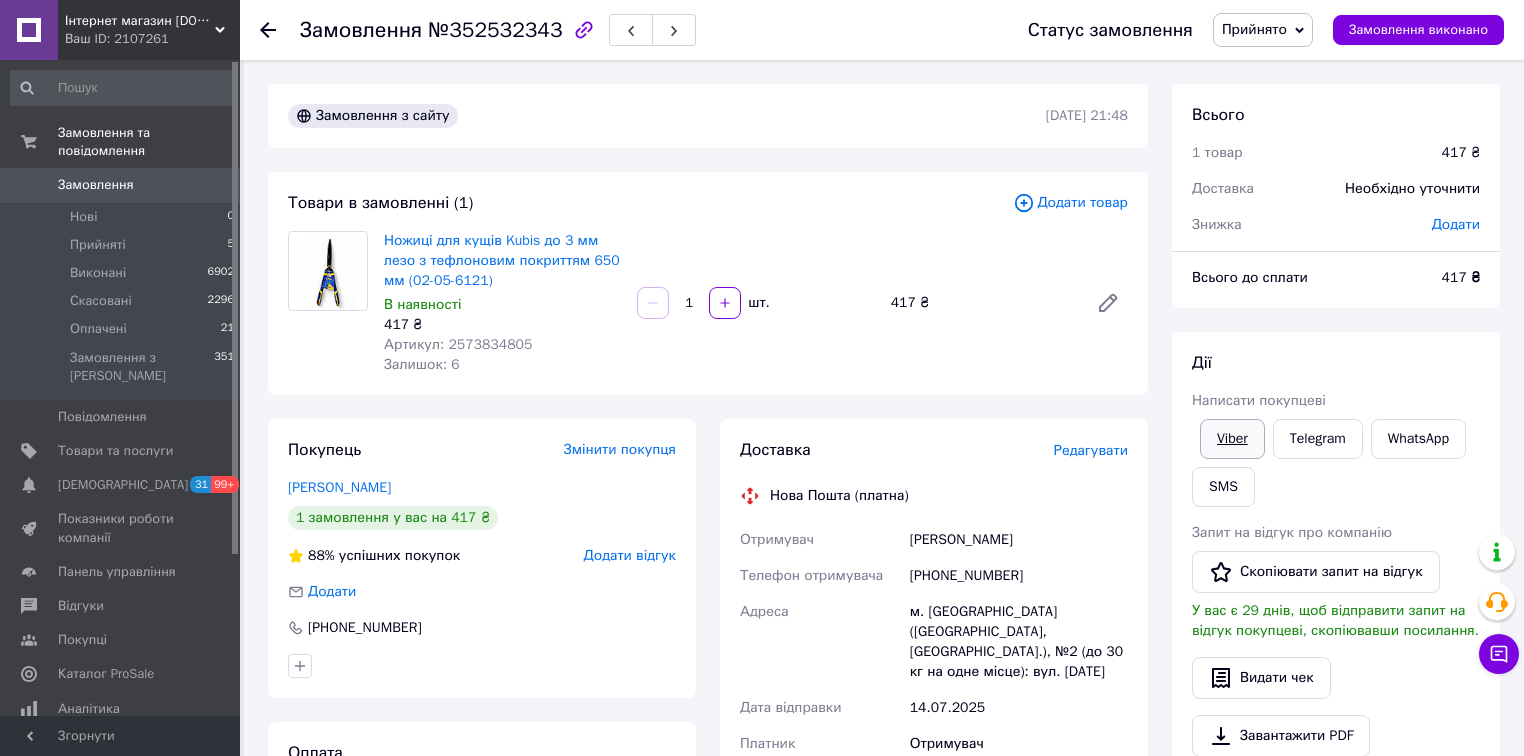 click on "Viber" at bounding box center [1232, 439] 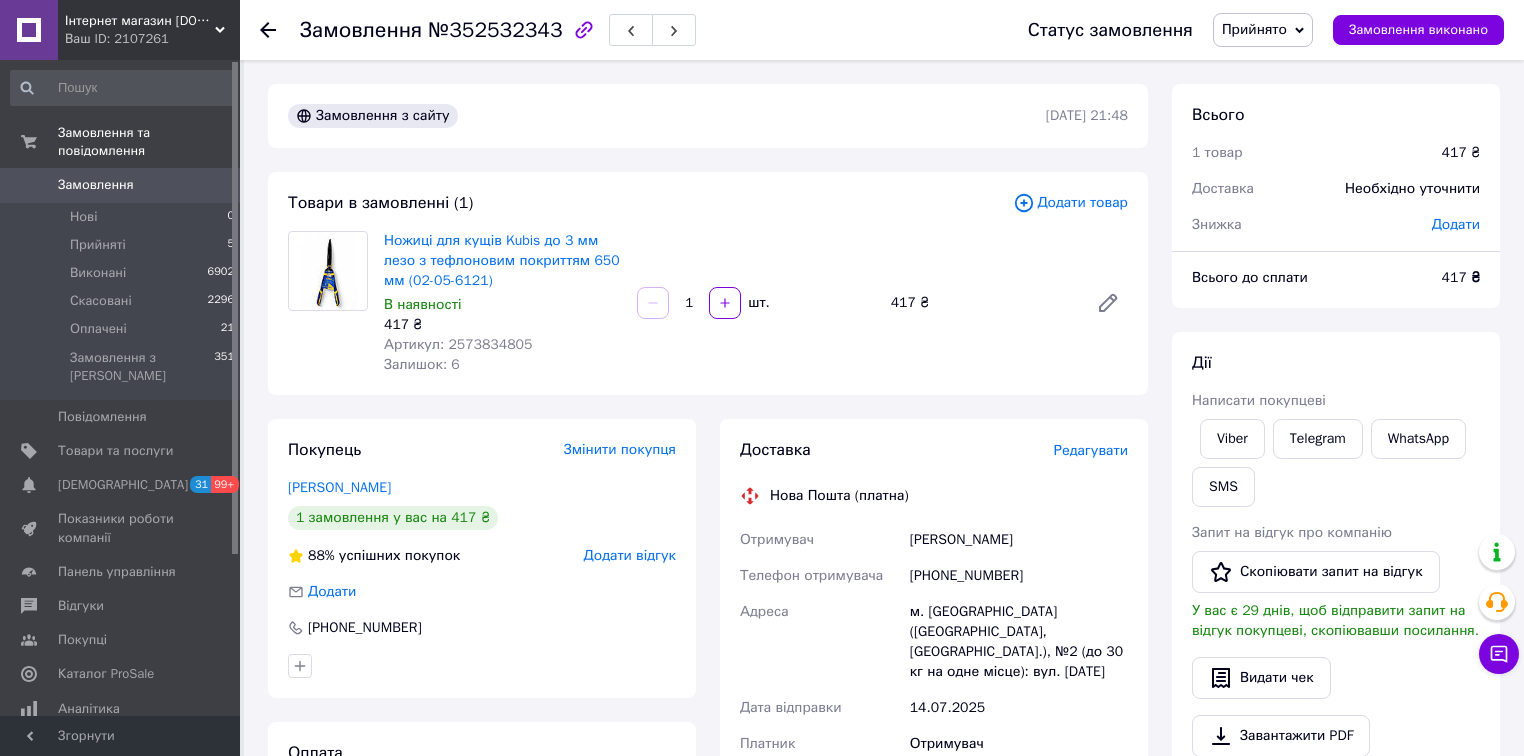 click on "Замовлення №352532343" at bounding box center (498, 30) 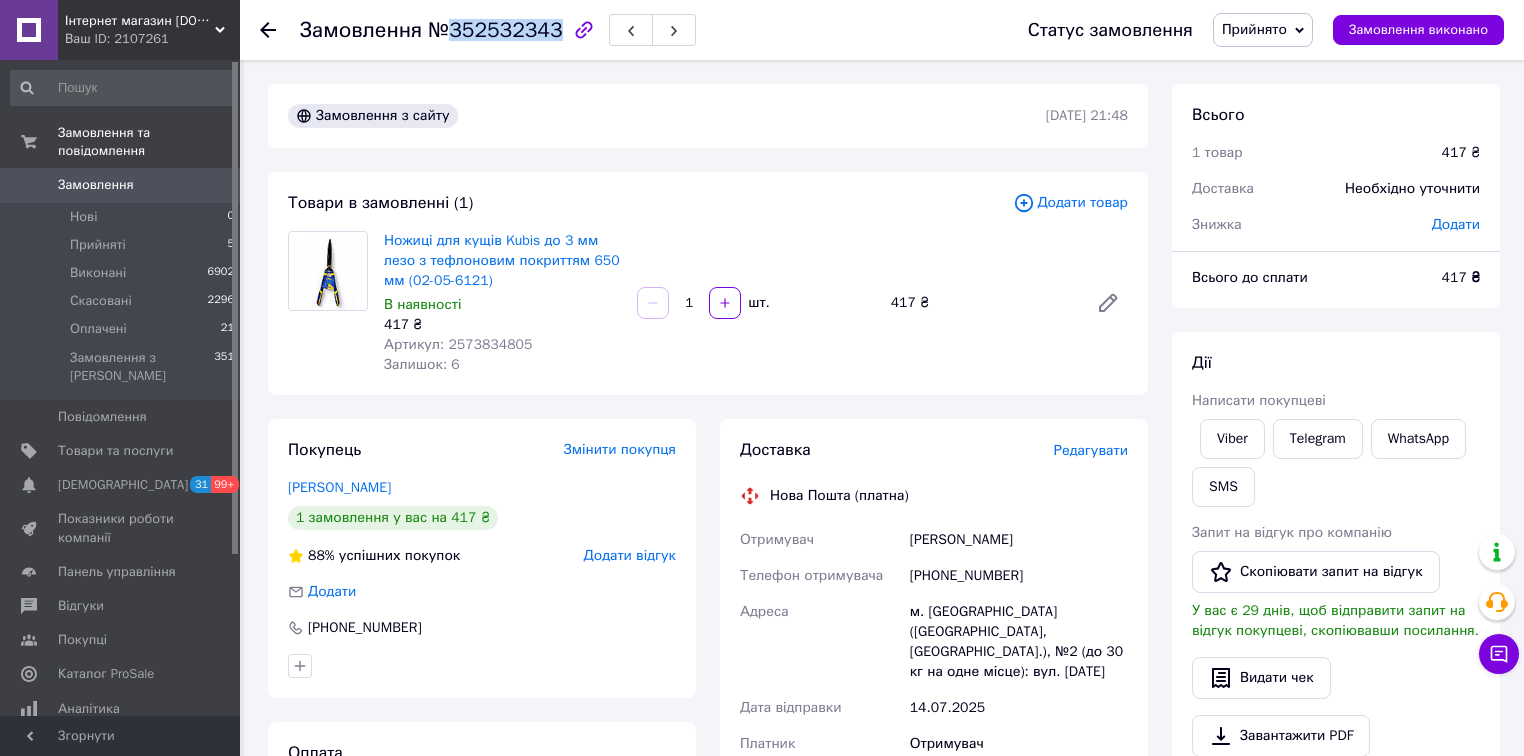 click on "Замовлення №352532343" at bounding box center [498, 30] 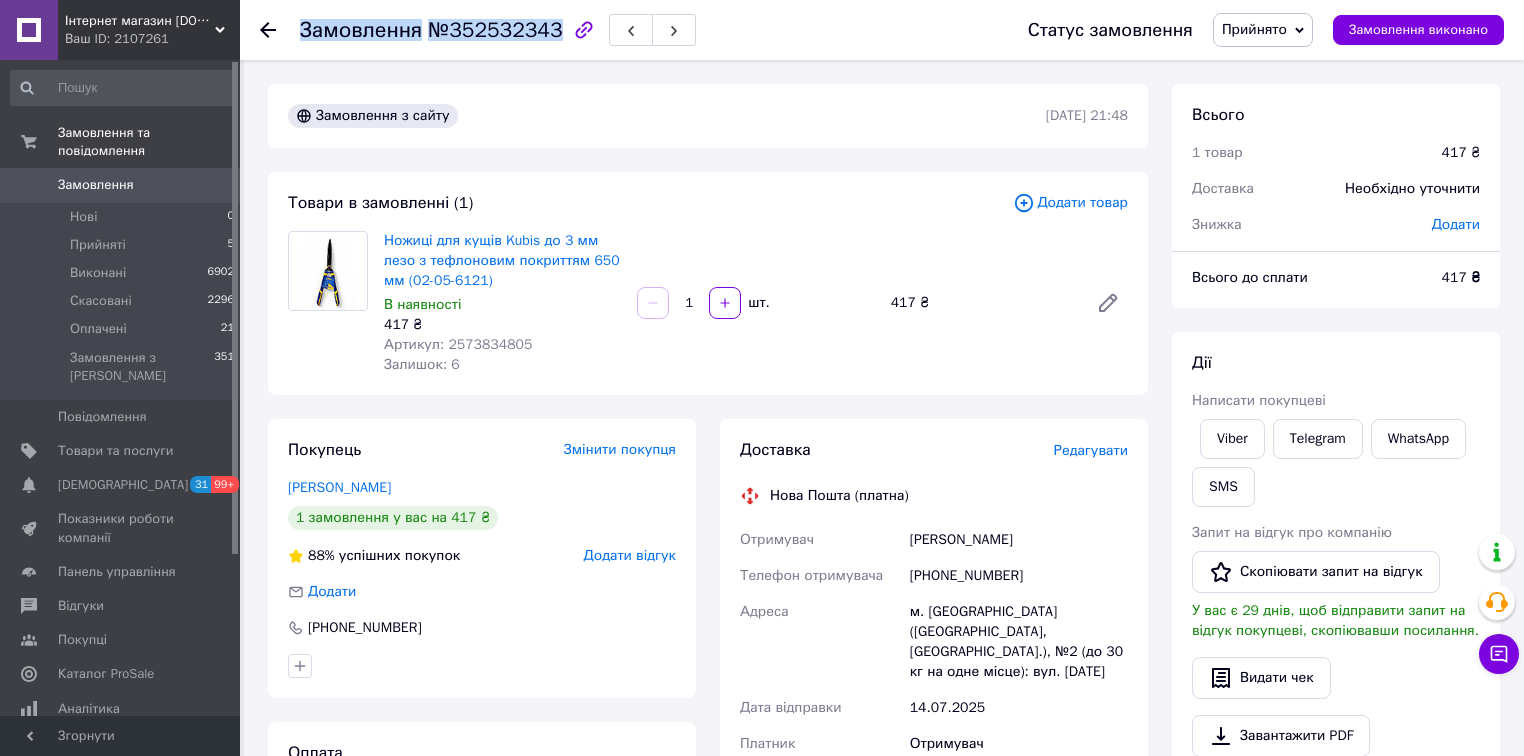 click on "Замовлення №352532343" at bounding box center [498, 30] 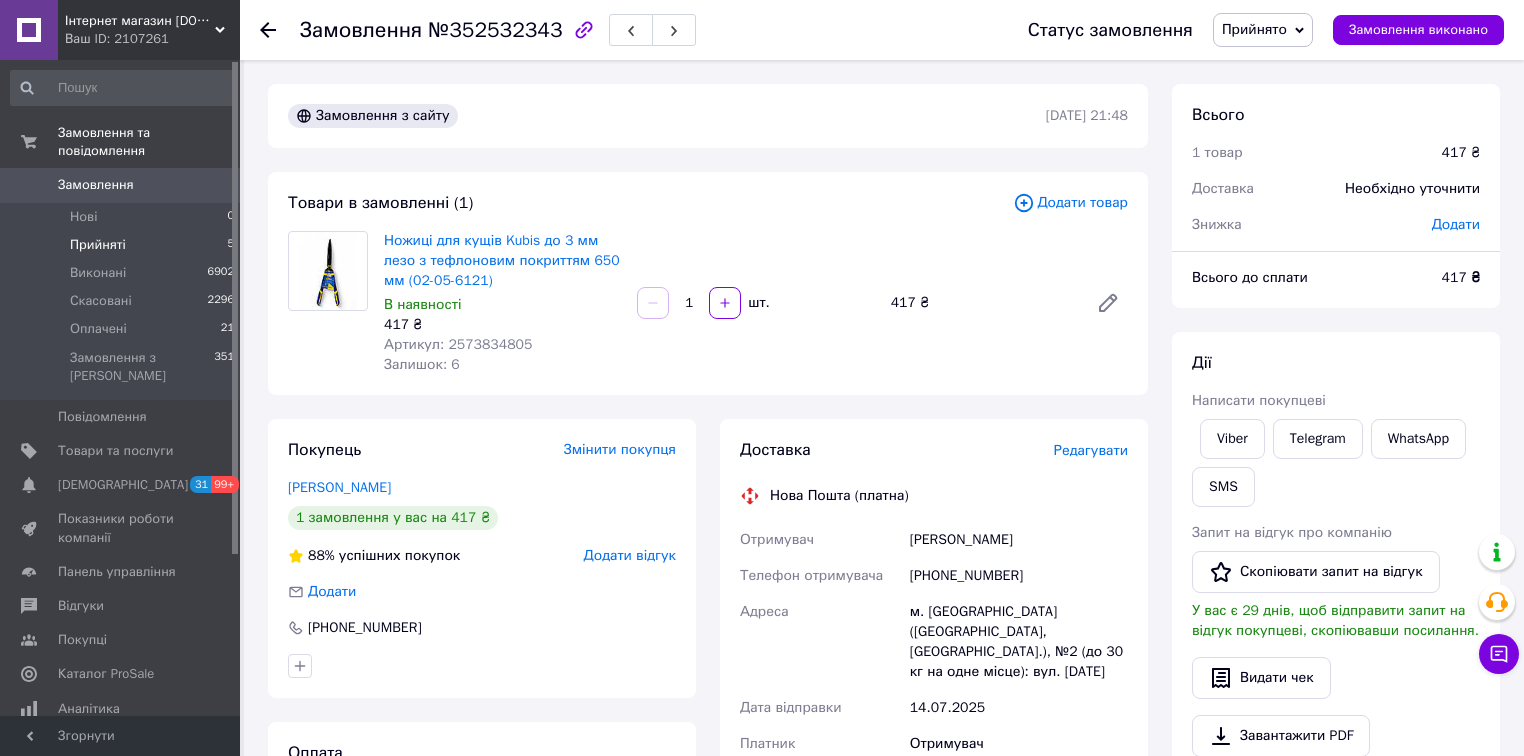 click on "Прийняті" at bounding box center [98, 245] 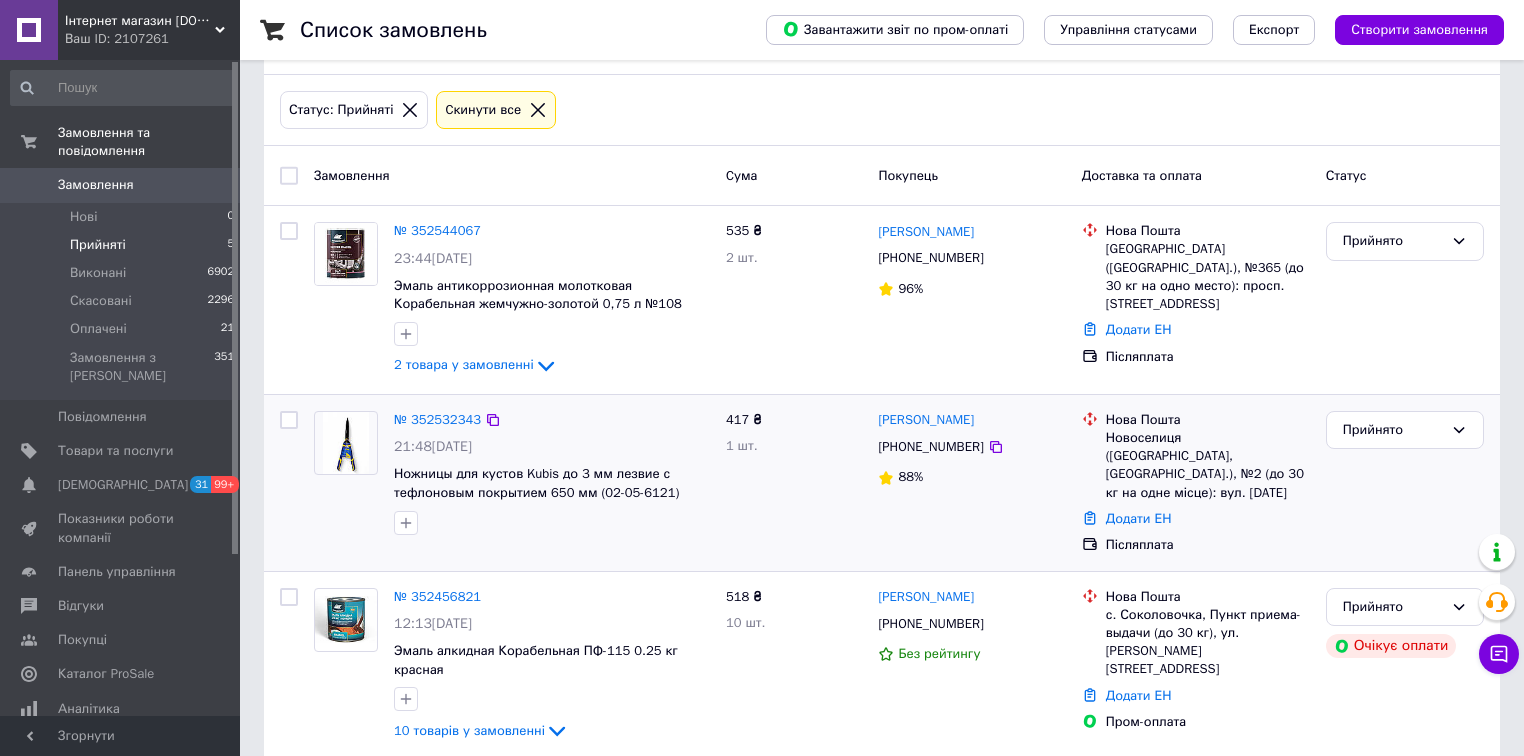 scroll, scrollTop: 431, scrollLeft: 0, axis: vertical 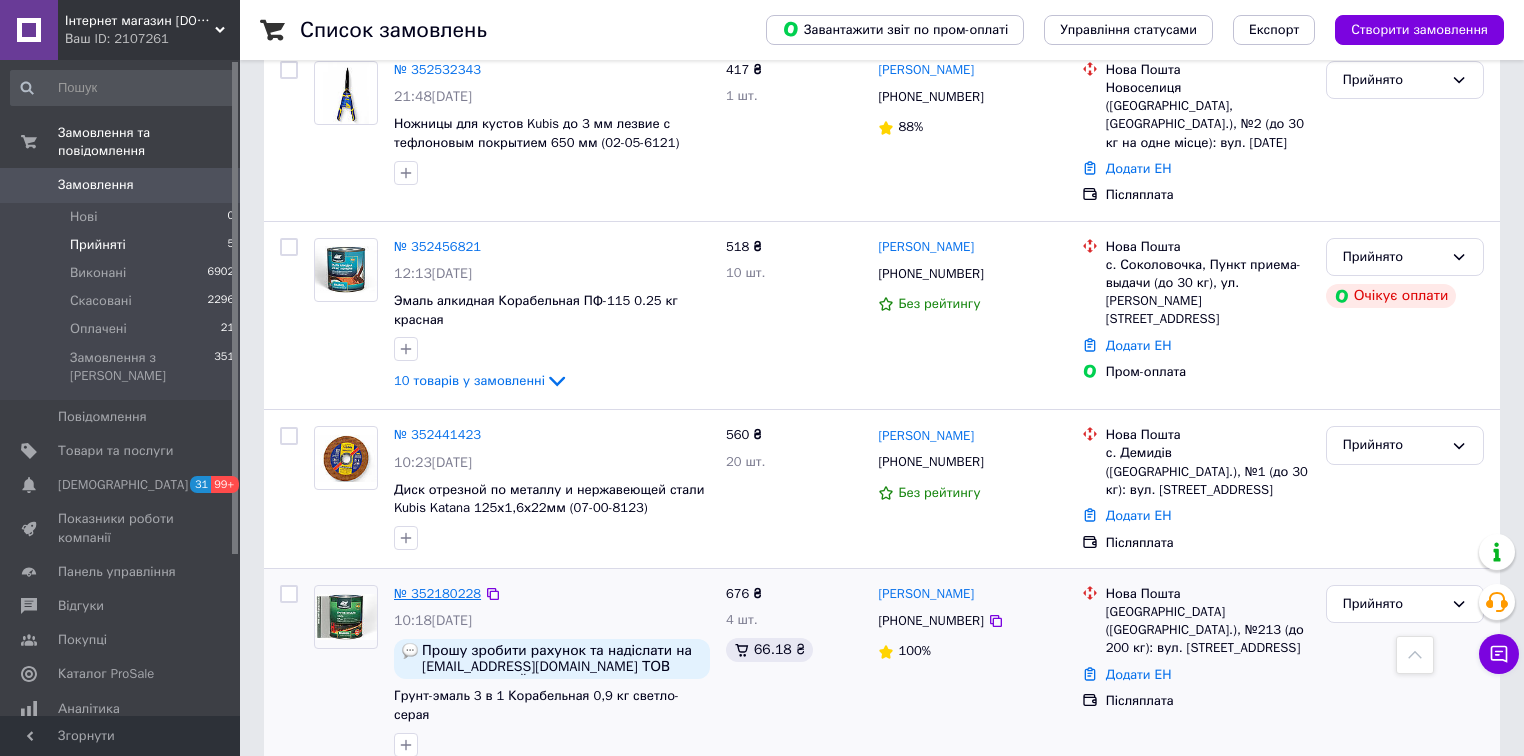 click on "№ 352180228" at bounding box center [437, 593] 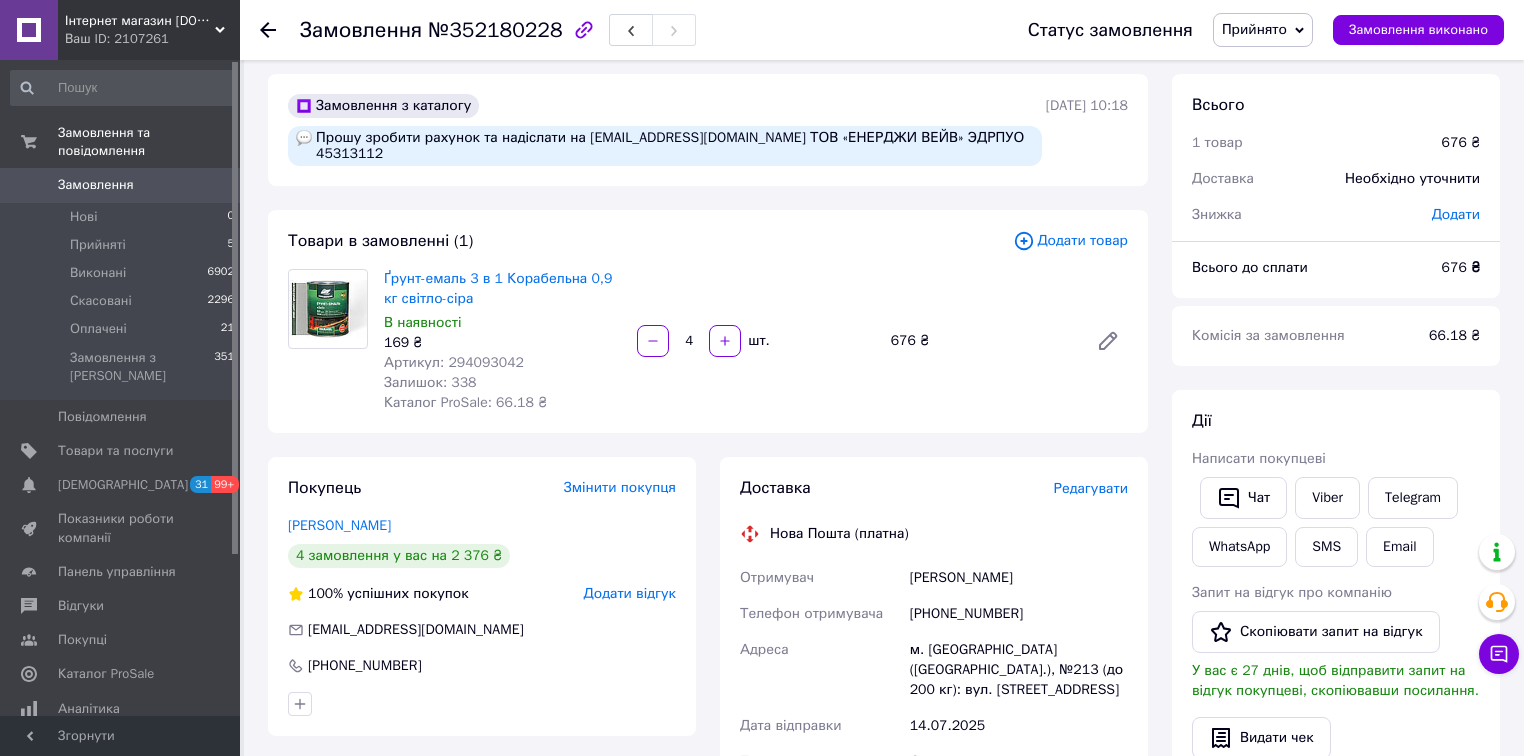 scroll, scrollTop: 0, scrollLeft: 0, axis: both 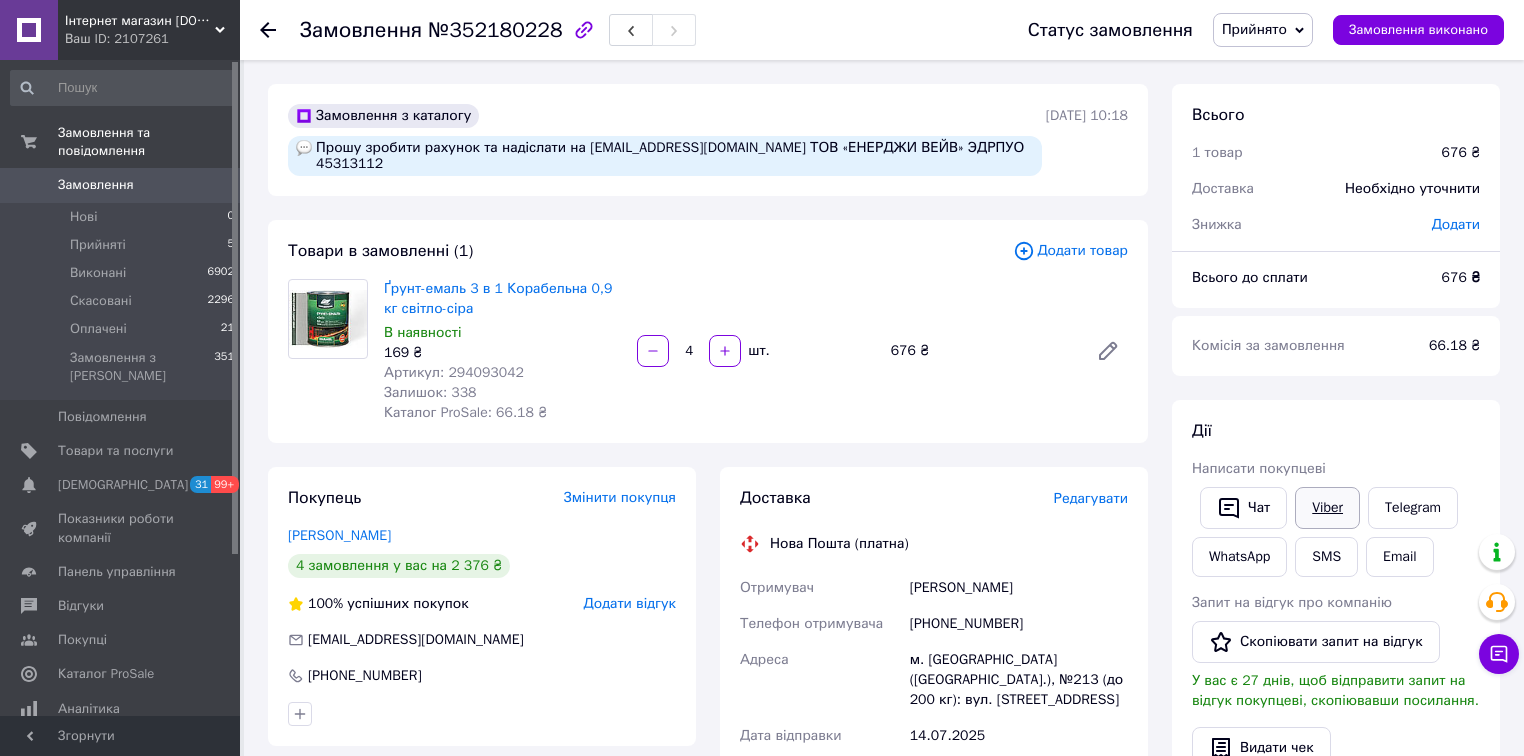 click on "Viber" at bounding box center (1327, 508) 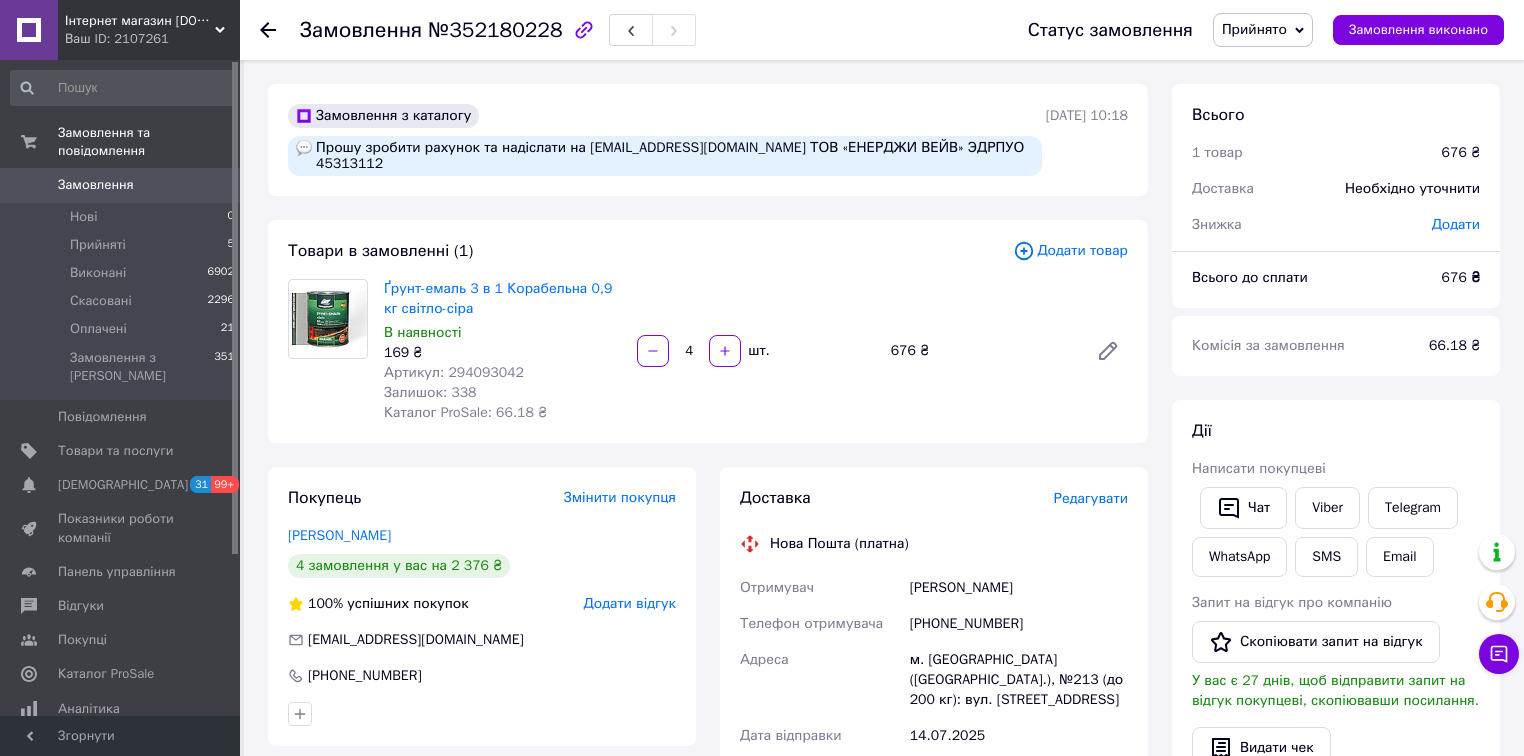 click on "14.07.2025" at bounding box center [1019, 736] 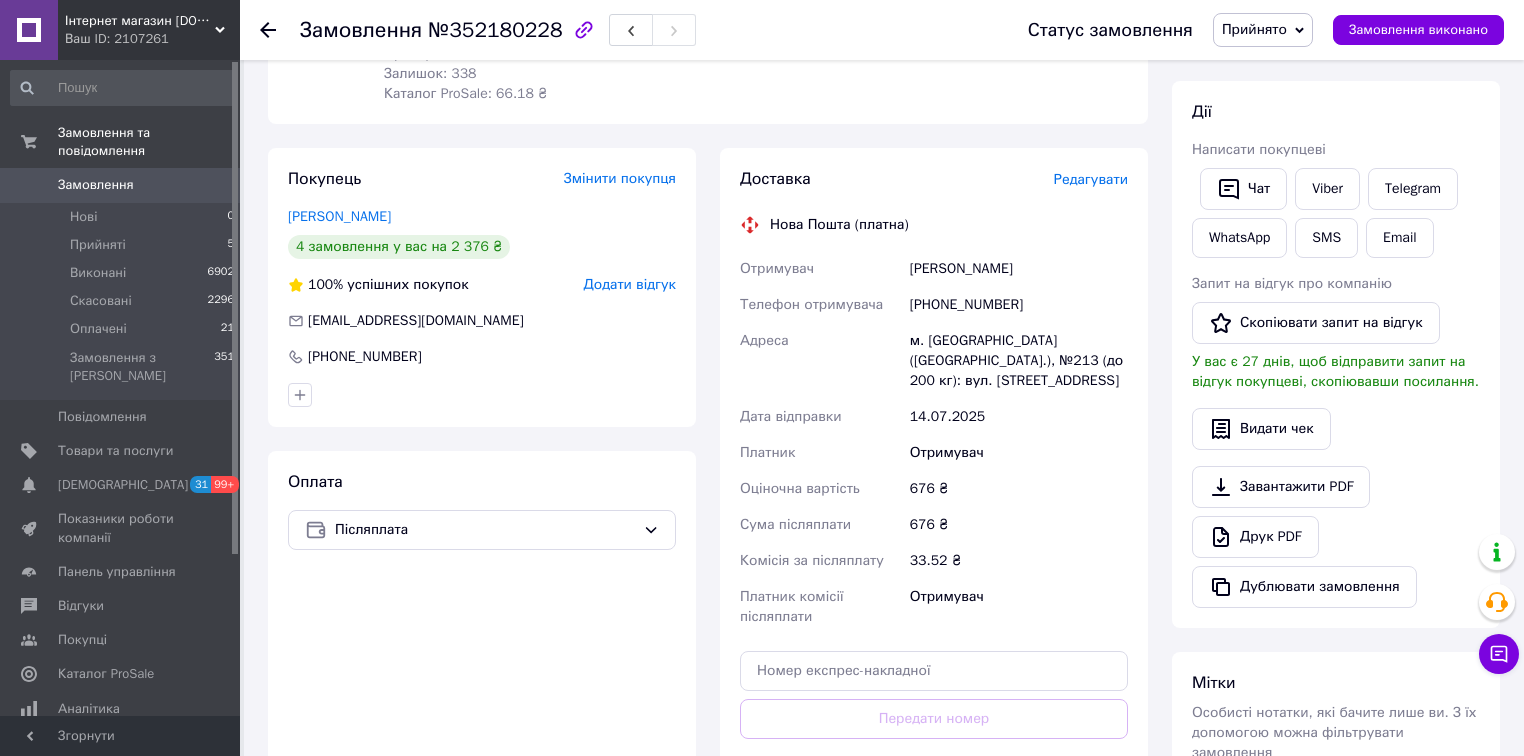 scroll, scrollTop: 480, scrollLeft: 0, axis: vertical 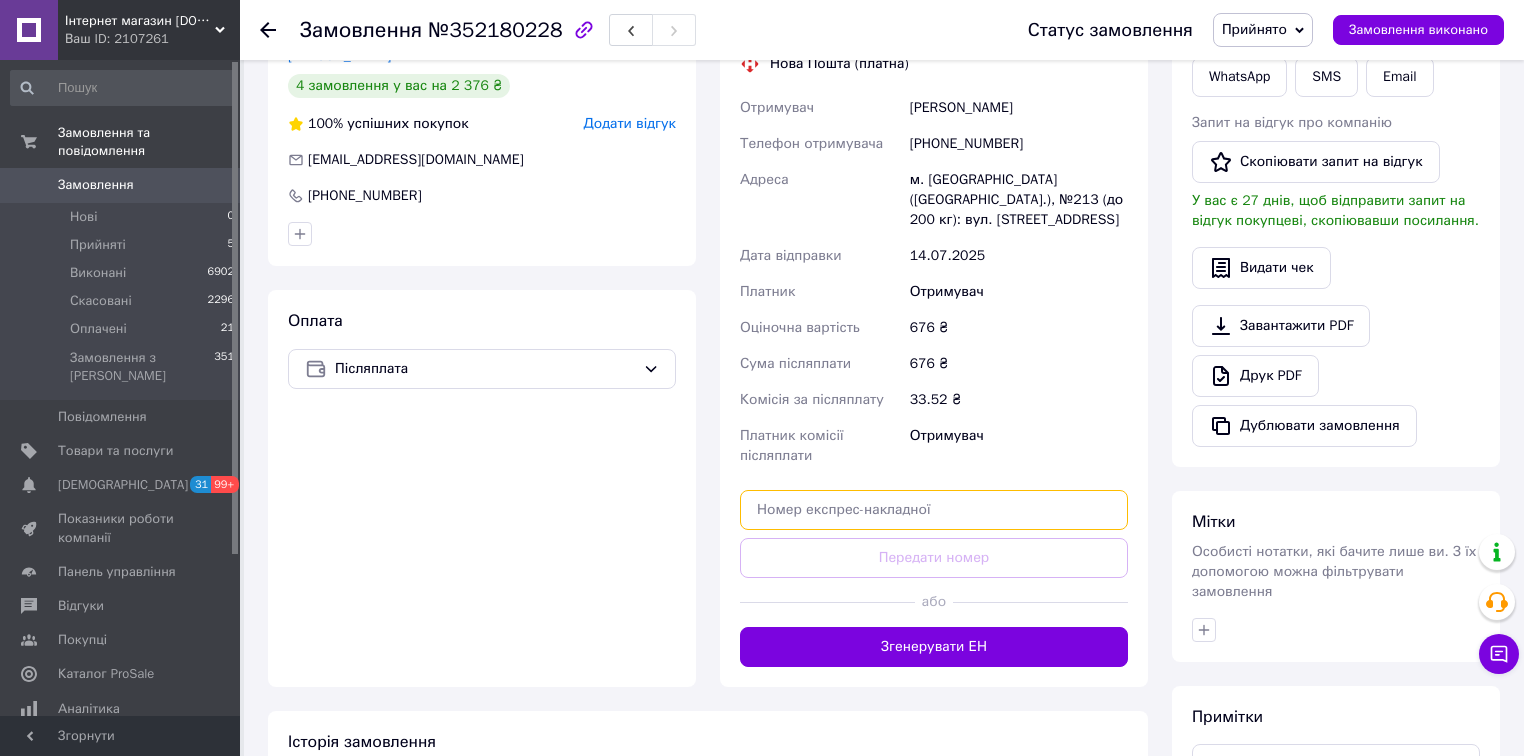 click at bounding box center (934, 510) 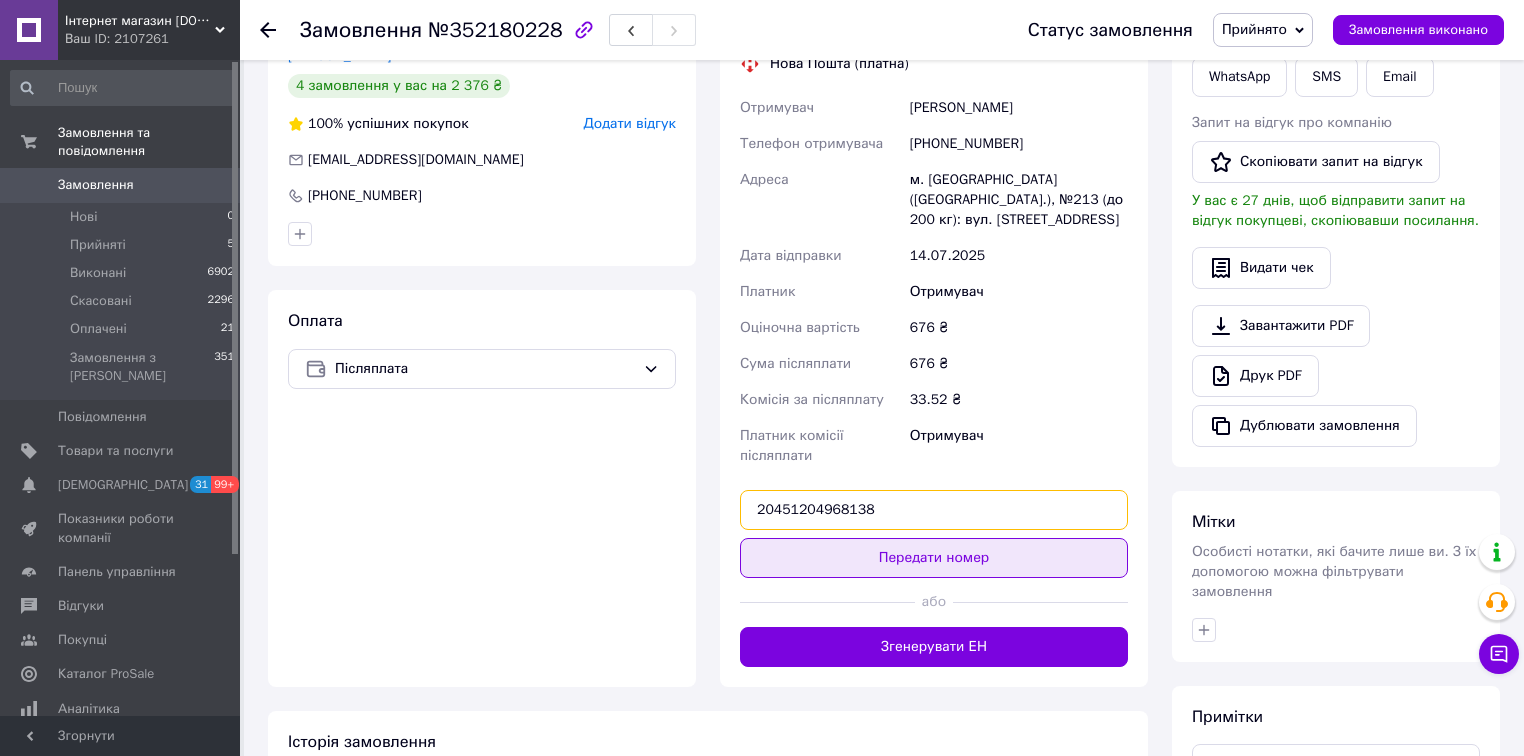 type on "20451204968138" 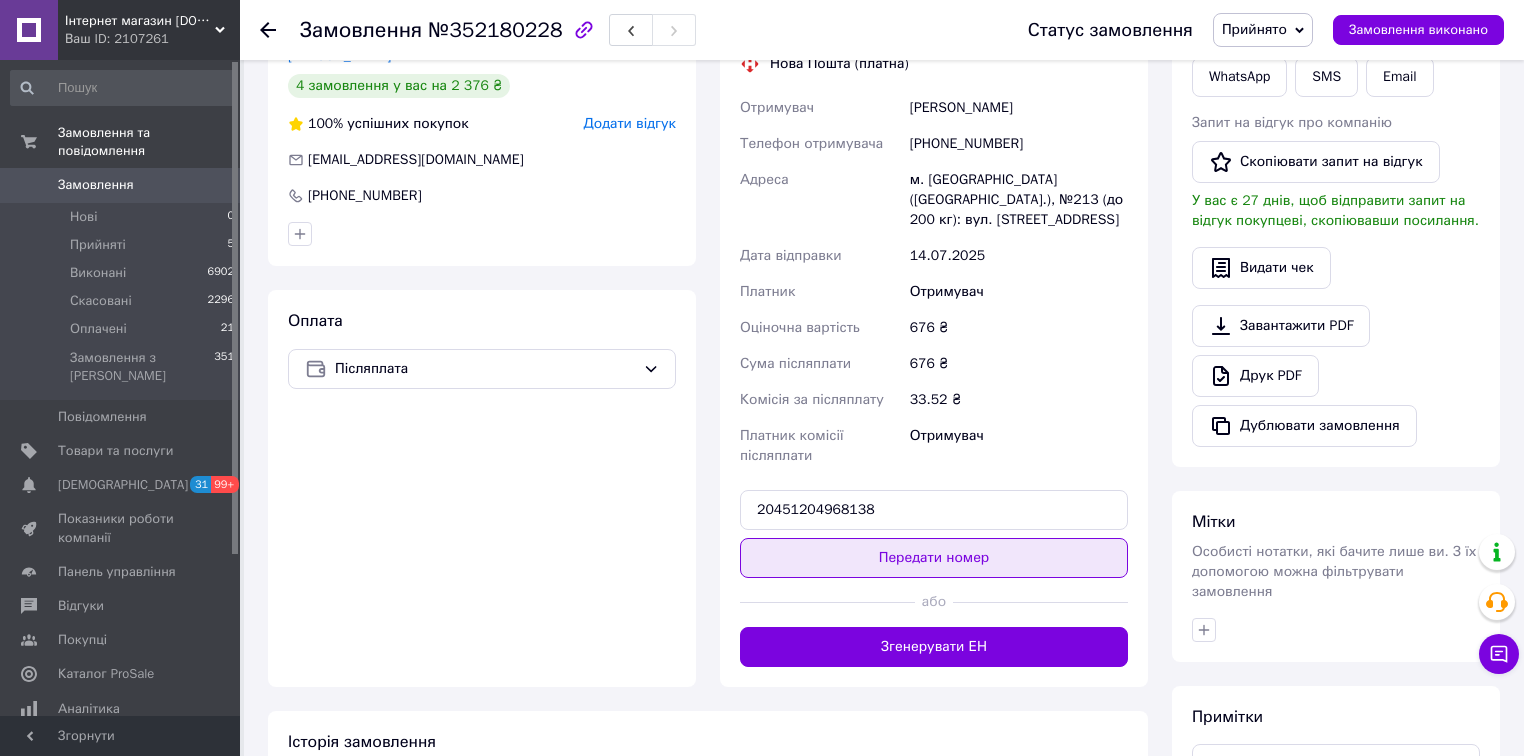 click on "Передати номер" at bounding box center (934, 558) 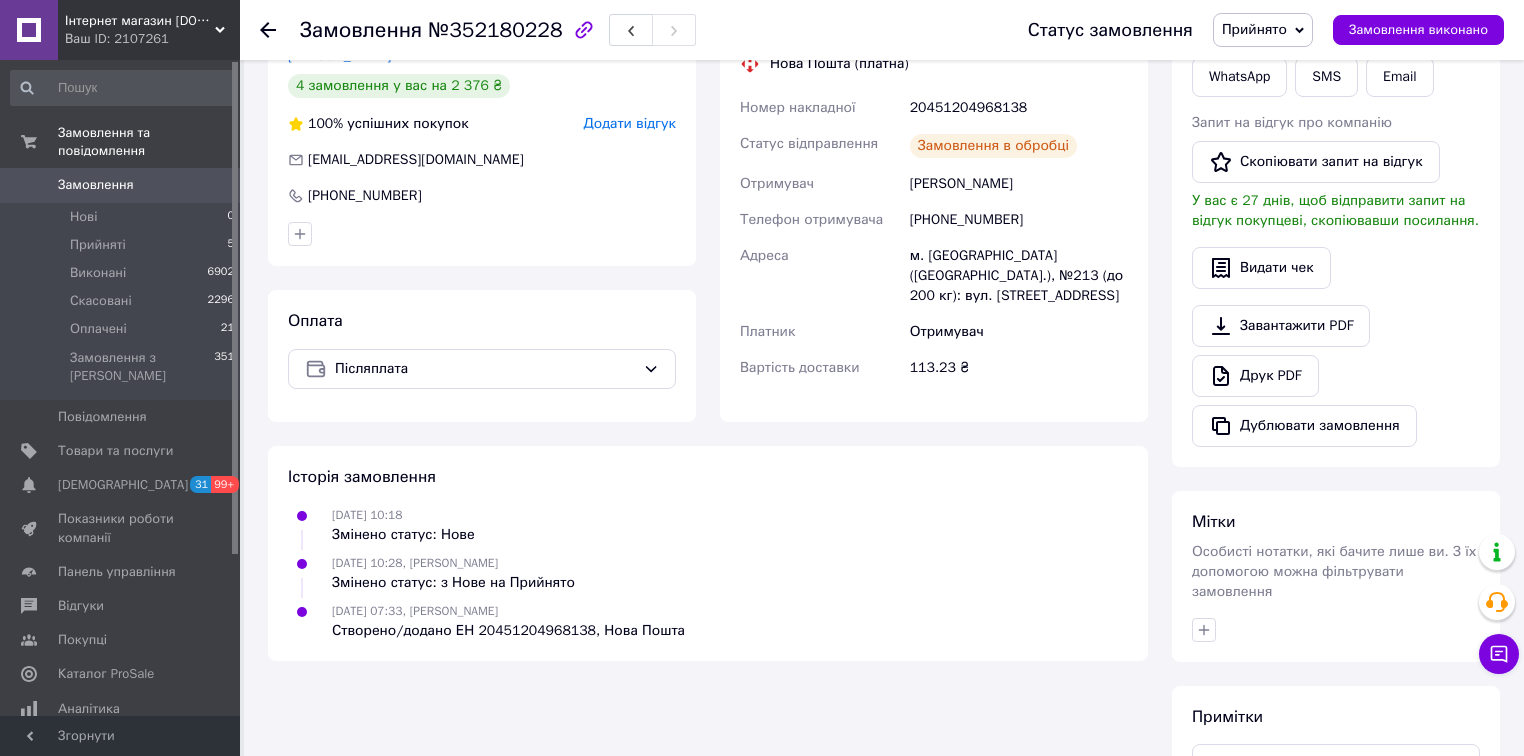 click on "Прийнято" at bounding box center (1254, 29) 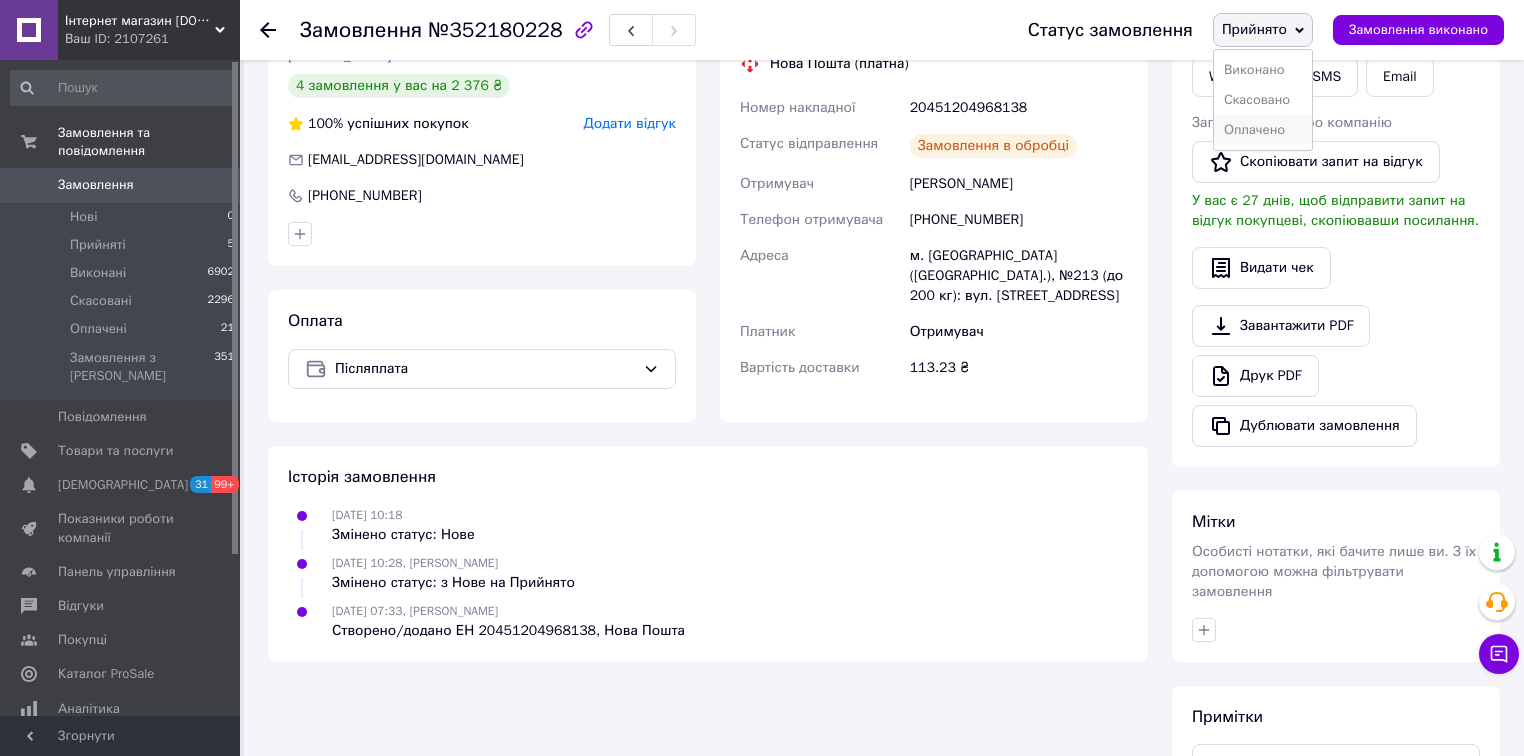 click on "Оплачено" at bounding box center (1263, 130) 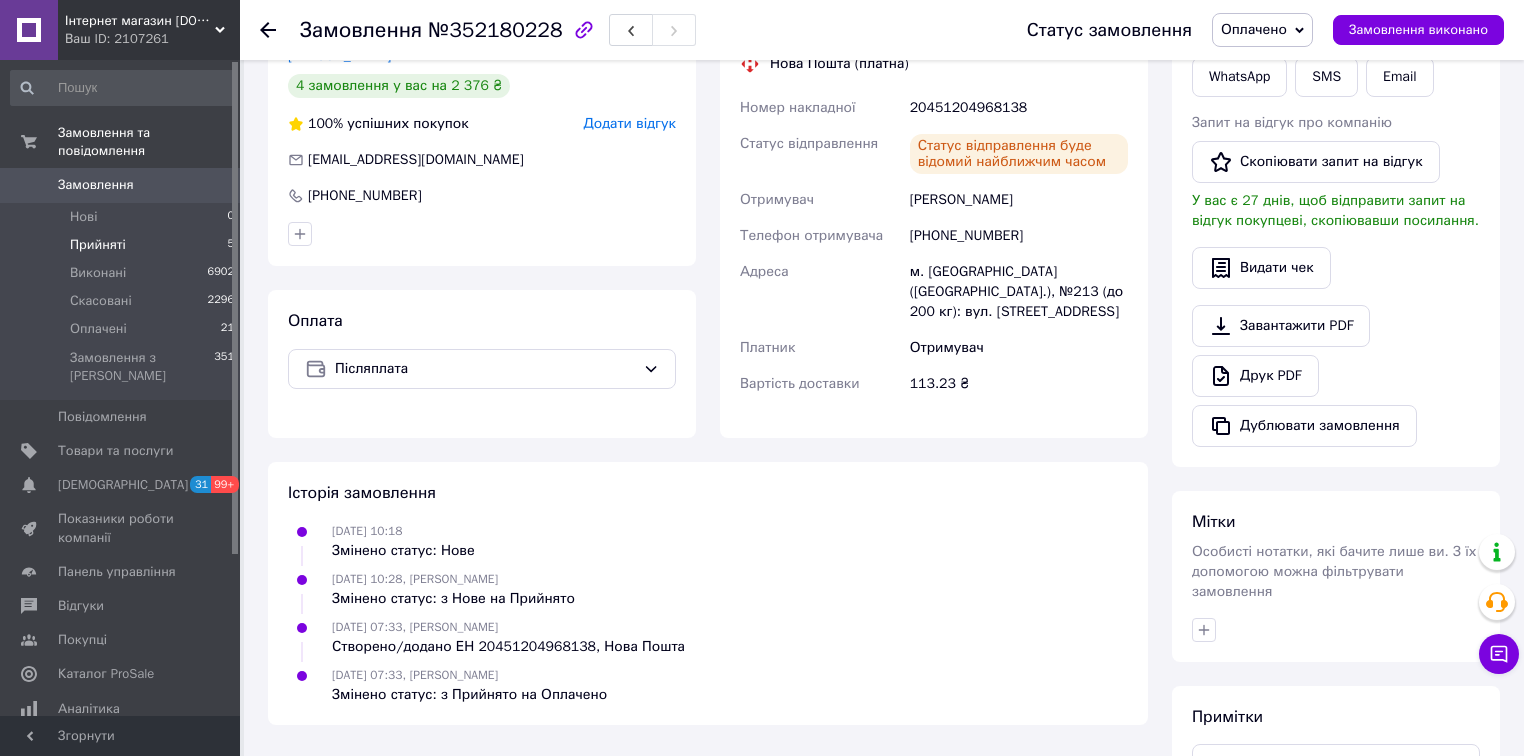 click on "Прийняті 5" at bounding box center (123, 245) 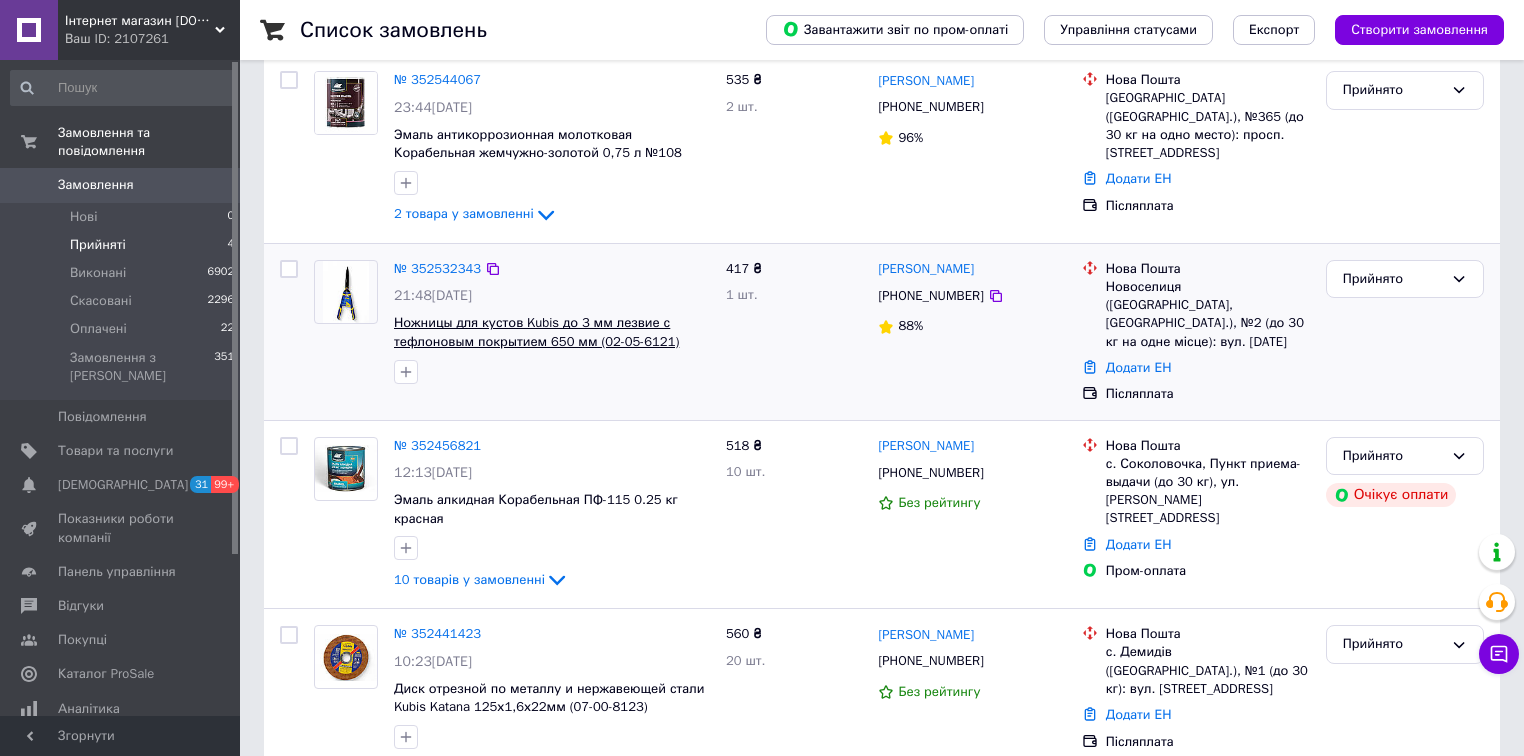scroll, scrollTop: 244, scrollLeft: 0, axis: vertical 